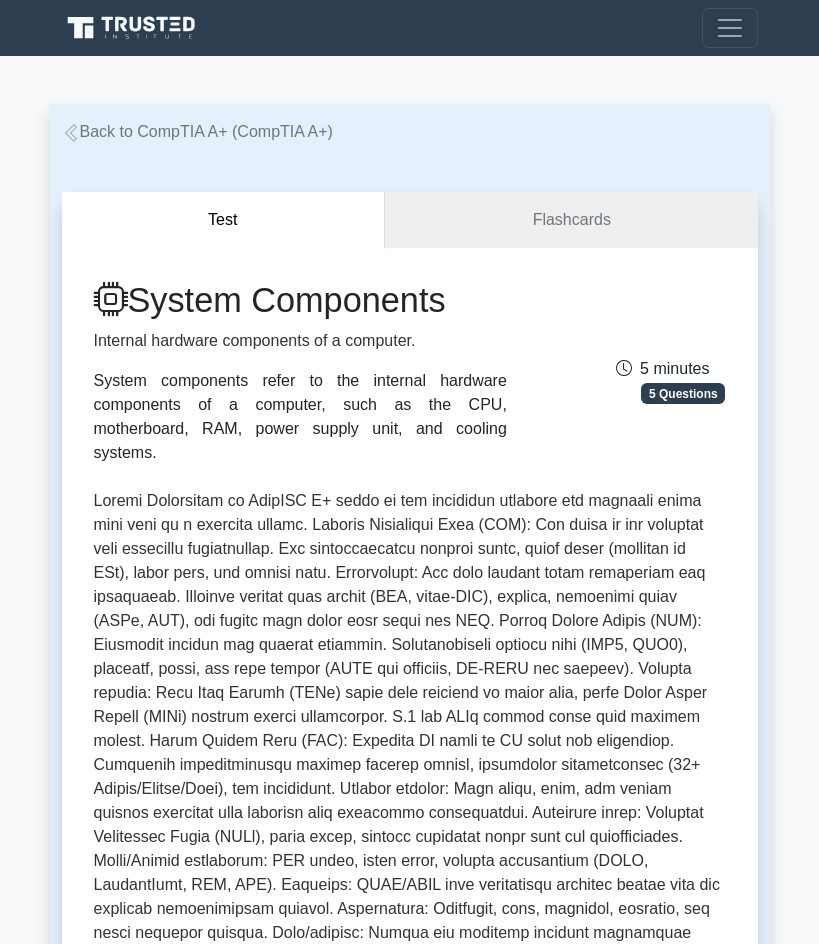 scroll, scrollTop: 100, scrollLeft: 0, axis: vertical 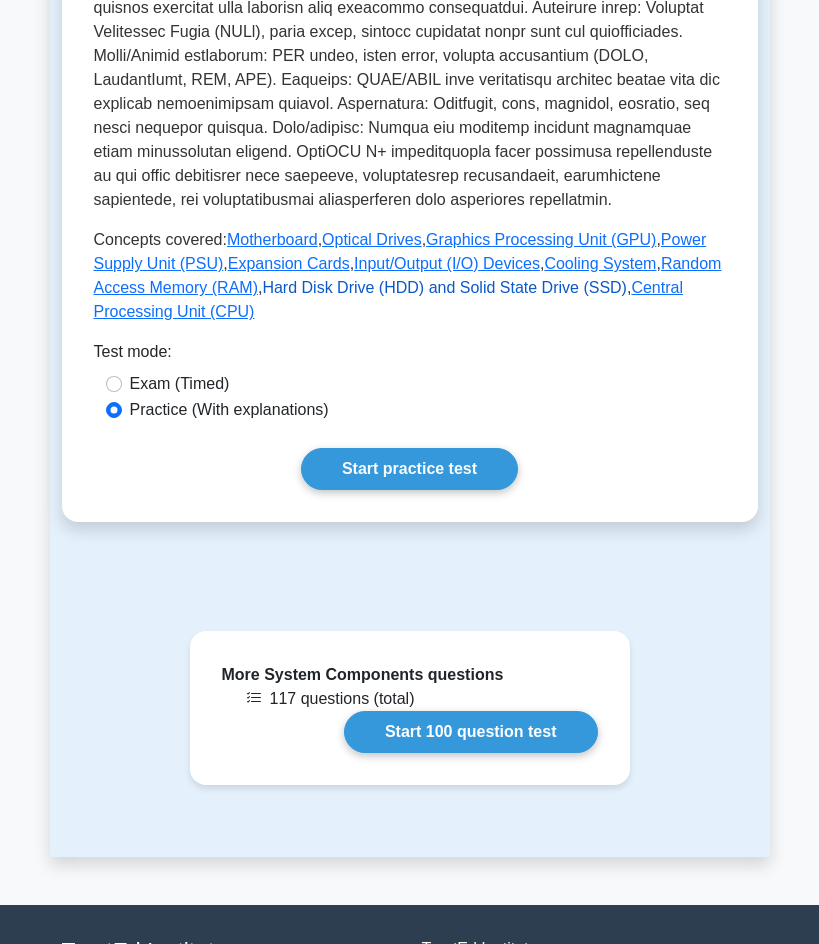 click on "Hard Disk Drive (HDD) and Solid State Drive (SSD)" at bounding box center (444, 287) 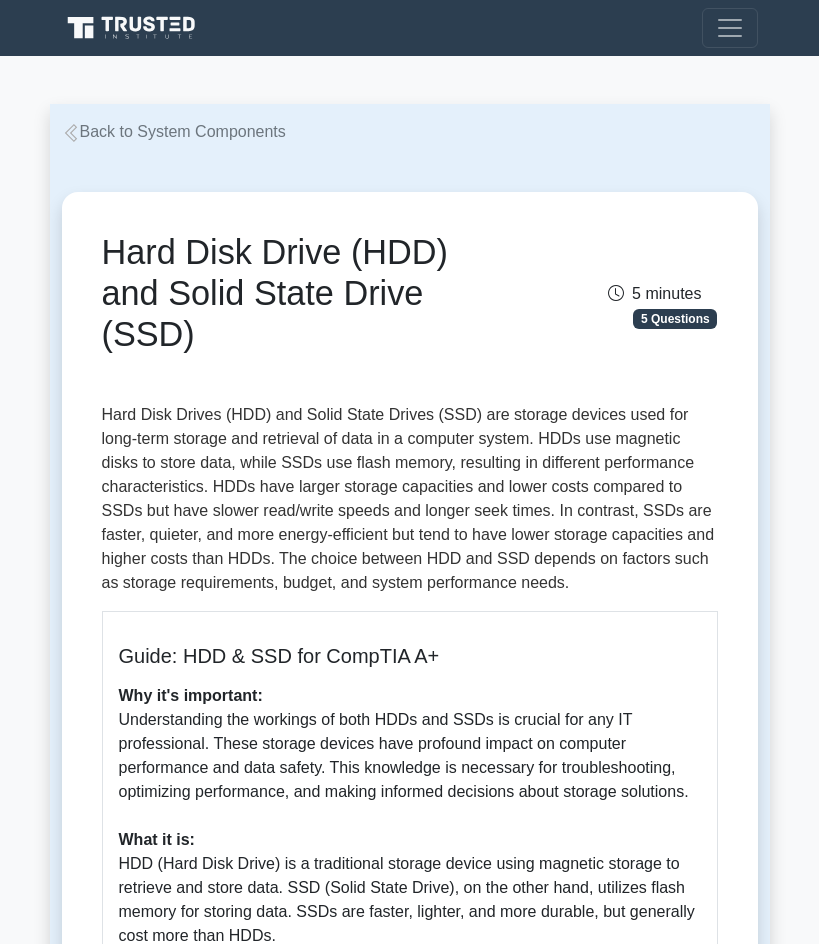 scroll, scrollTop: 0, scrollLeft: 0, axis: both 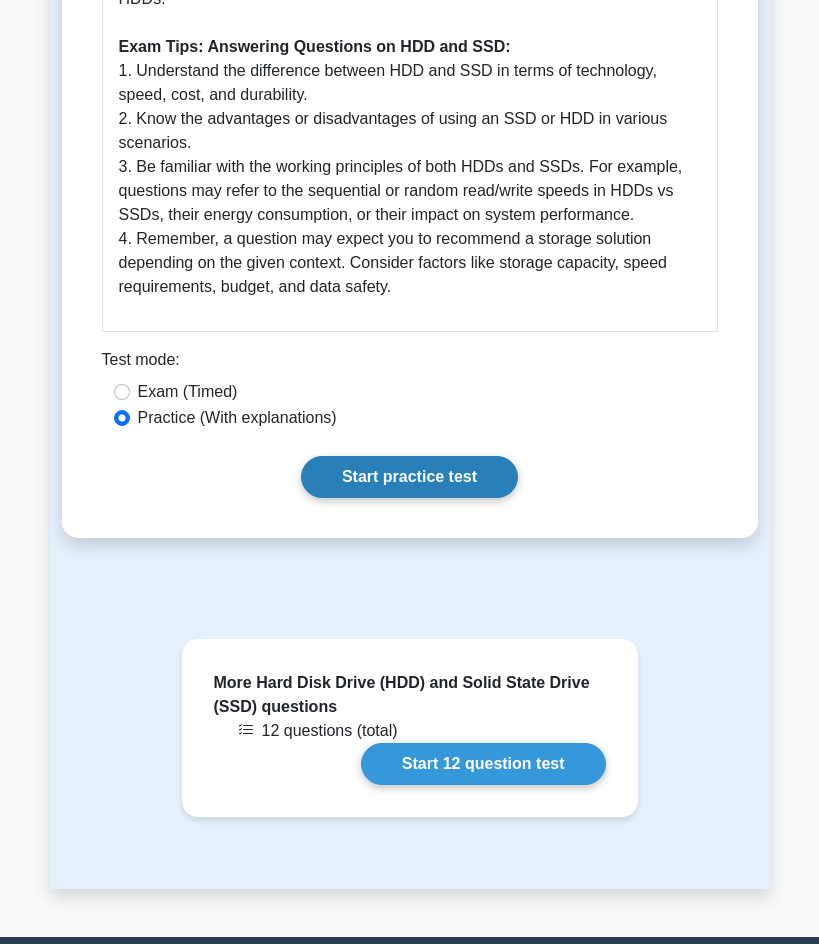 click on "Start practice test" at bounding box center [409, 477] 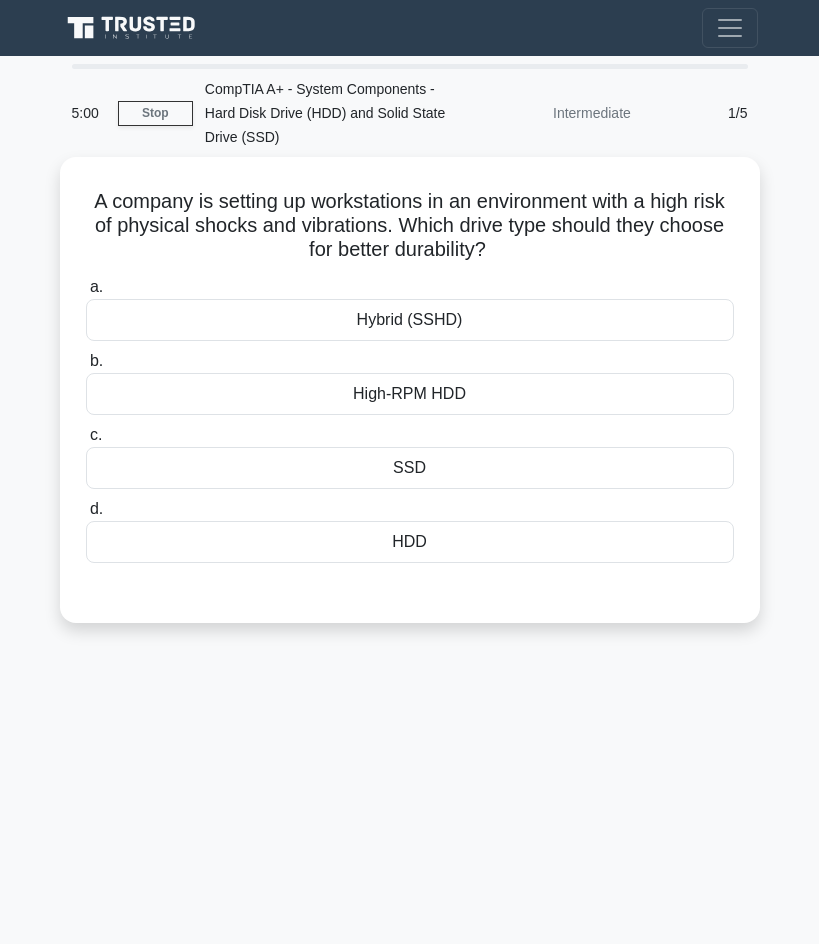 scroll, scrollTop: 0, scrollLeft: 0, axis: both 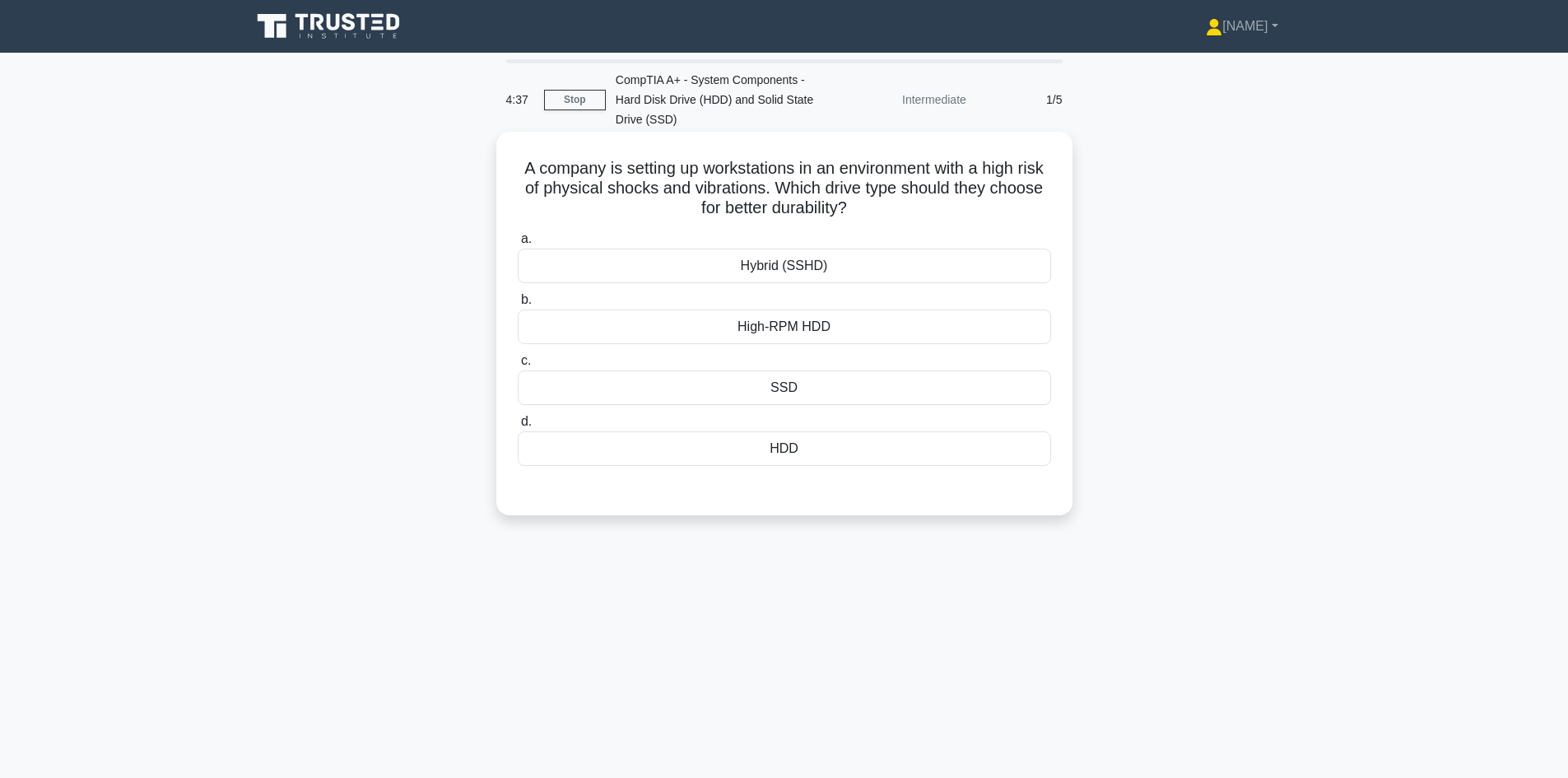 click on "SSD" at bounding box center (784, 388) 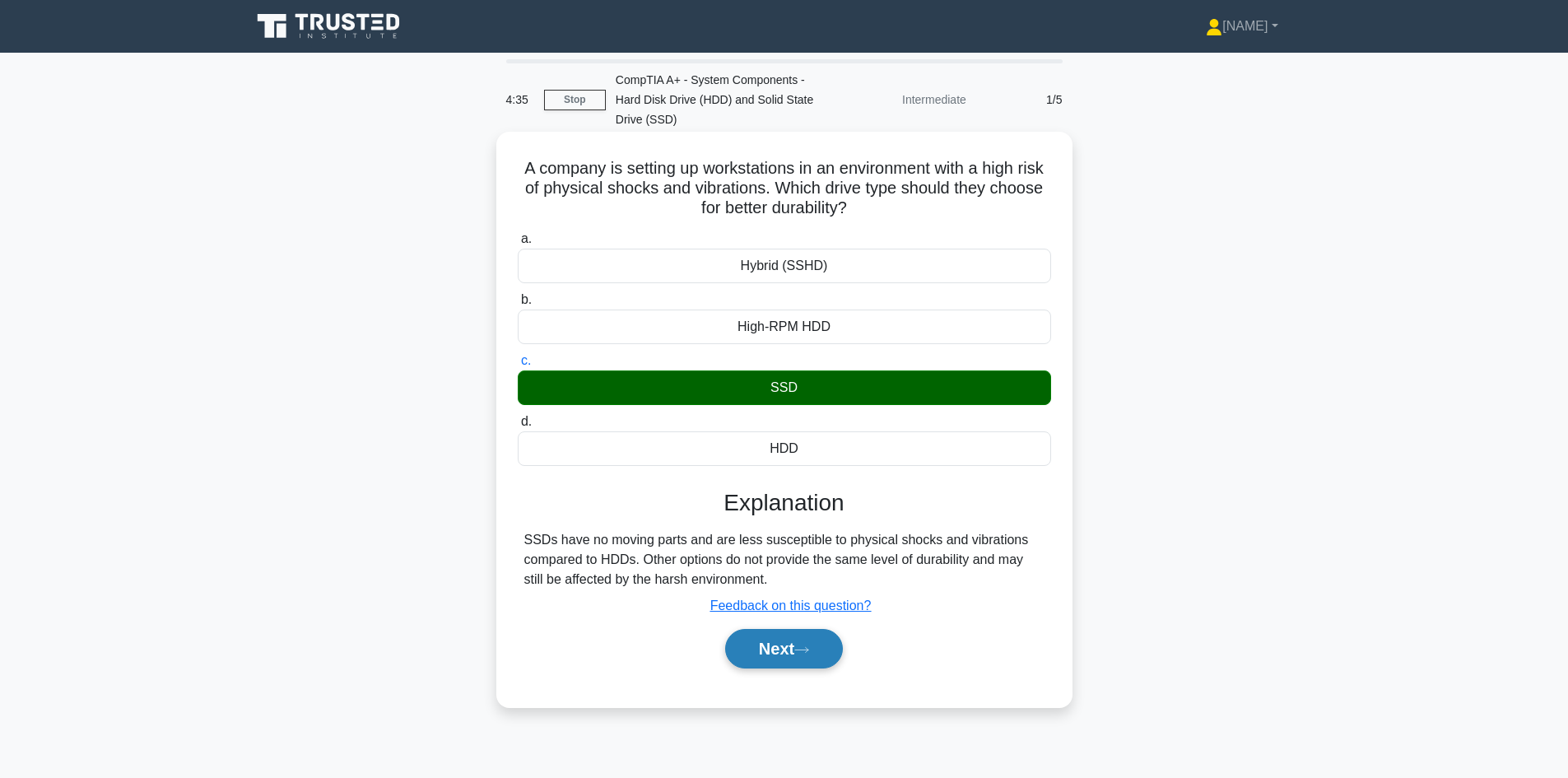 click on "Next" at bounding box center [784, 649] 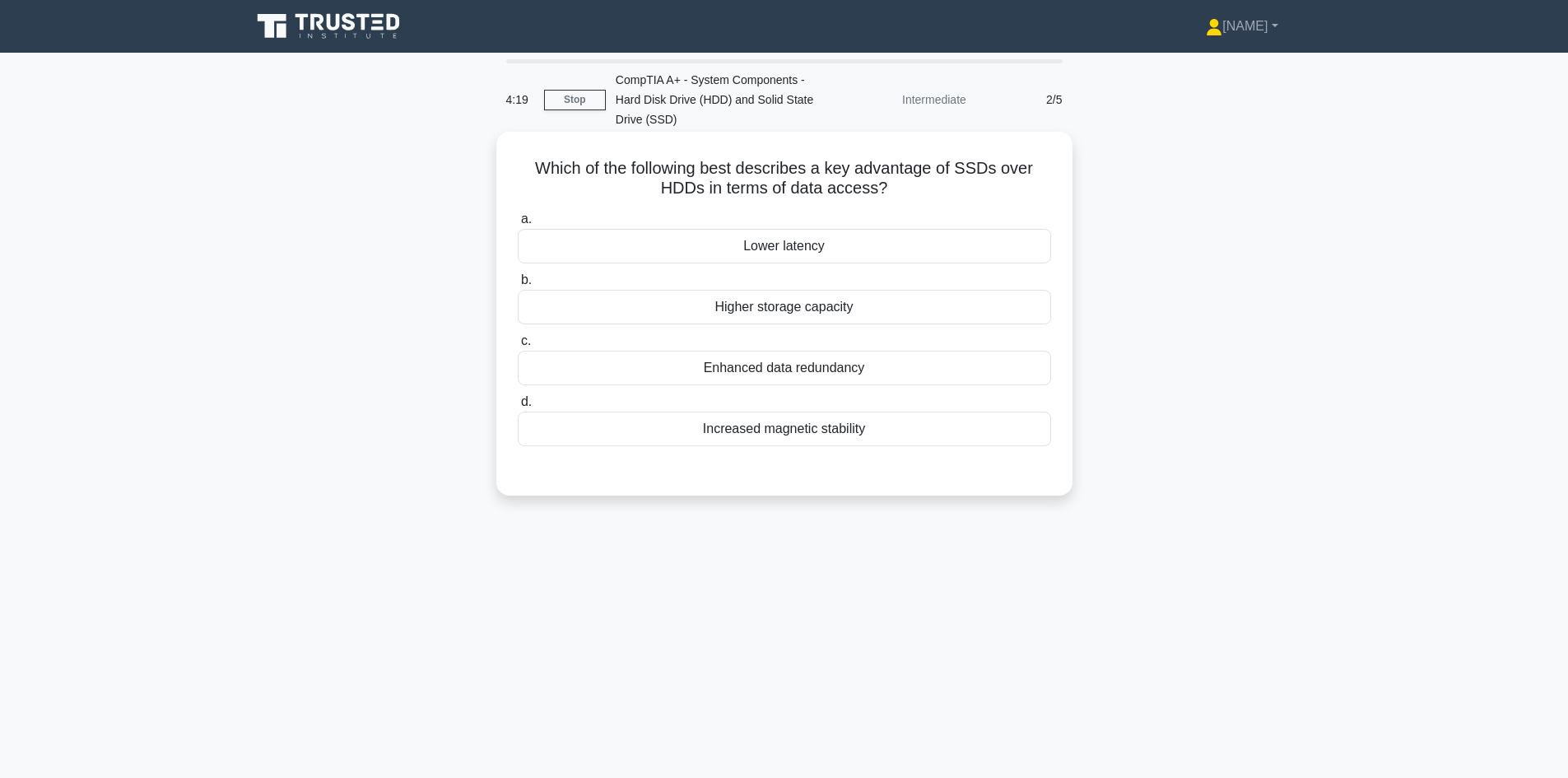 click on "Lower latency" at bounding box center [784, 246] 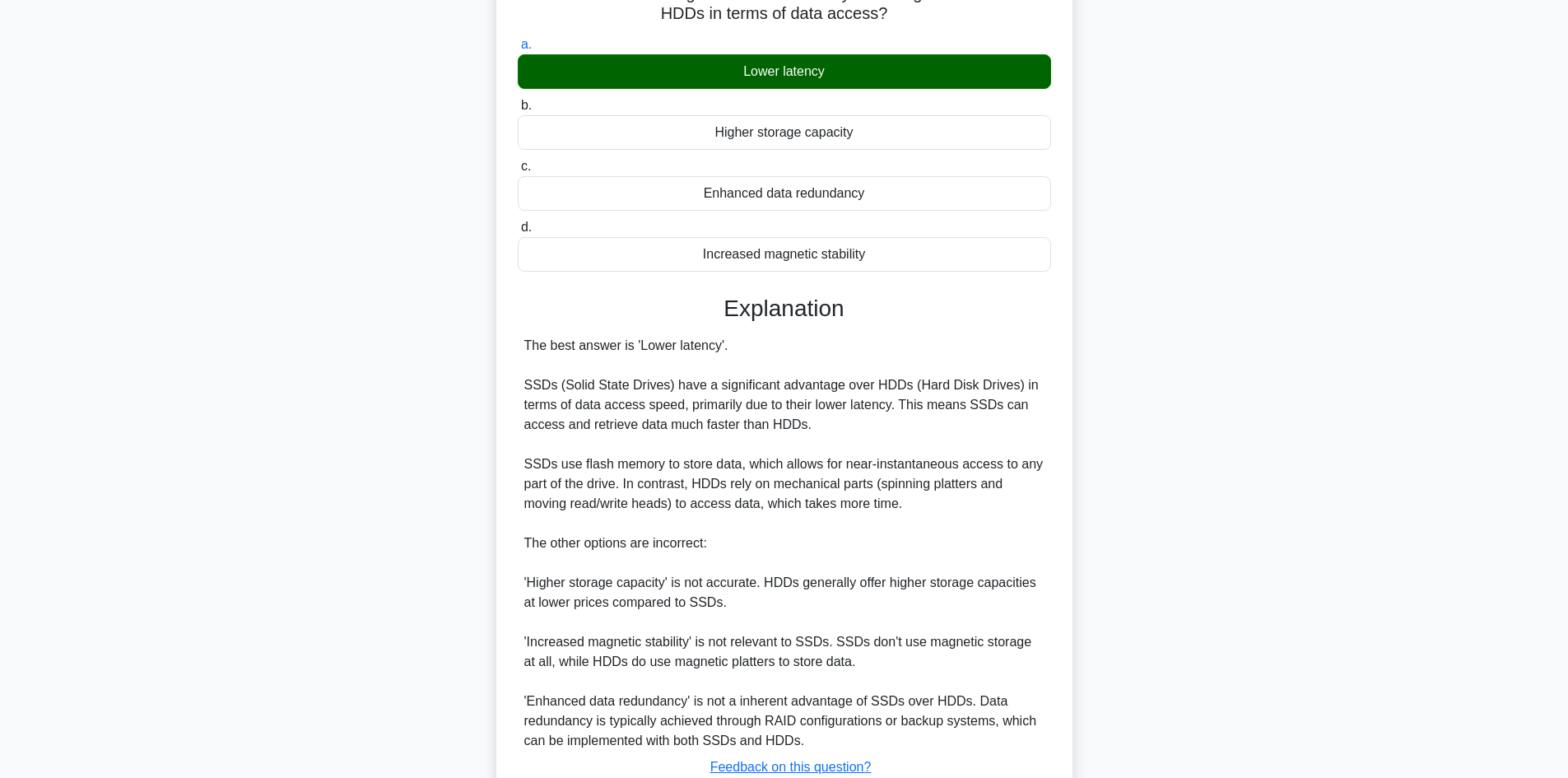 scroll, scrollTop: 297, scrollLeft: 0, axis: vertical 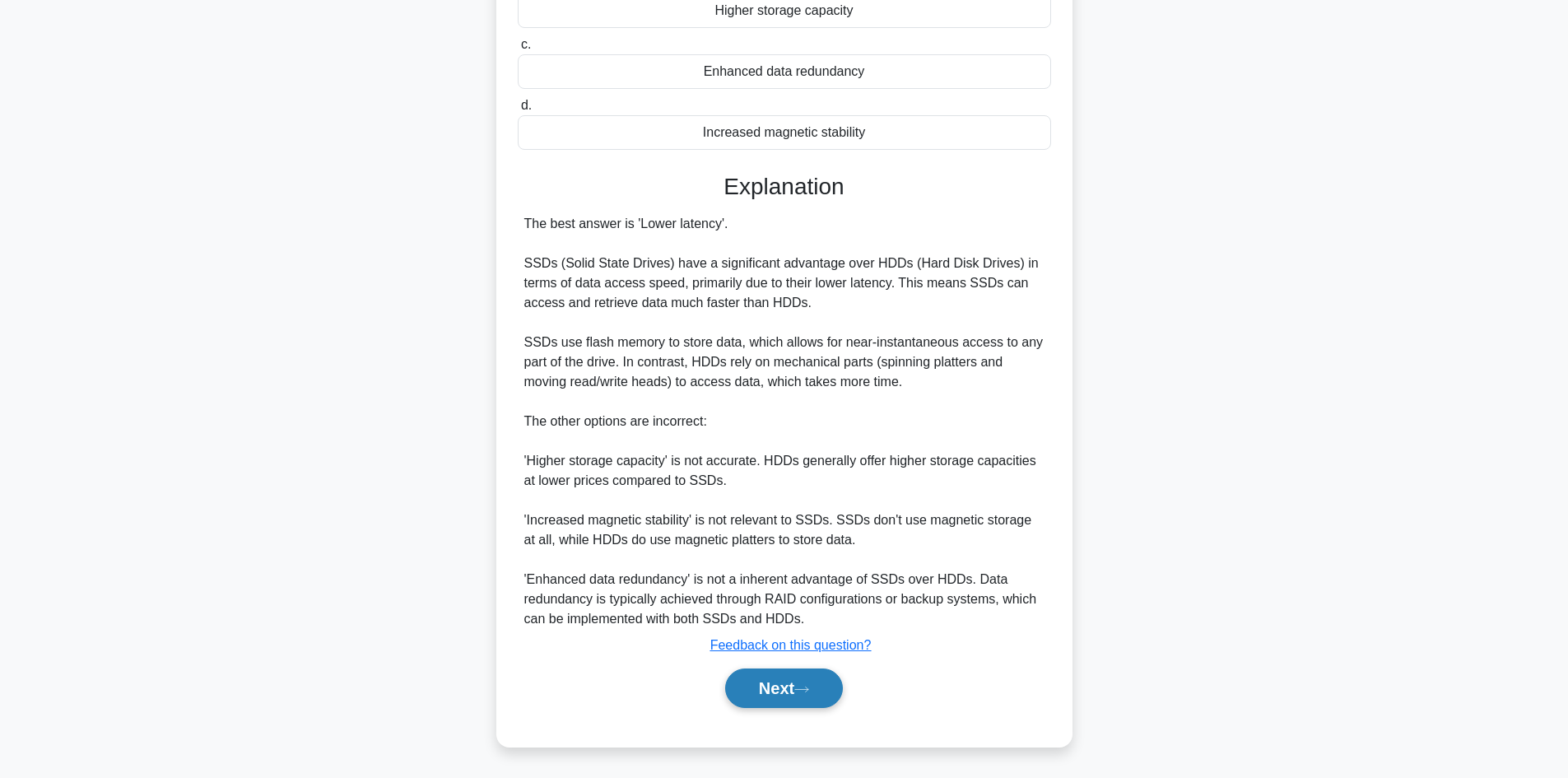 click on "Next" at bounding box center [784, 688] 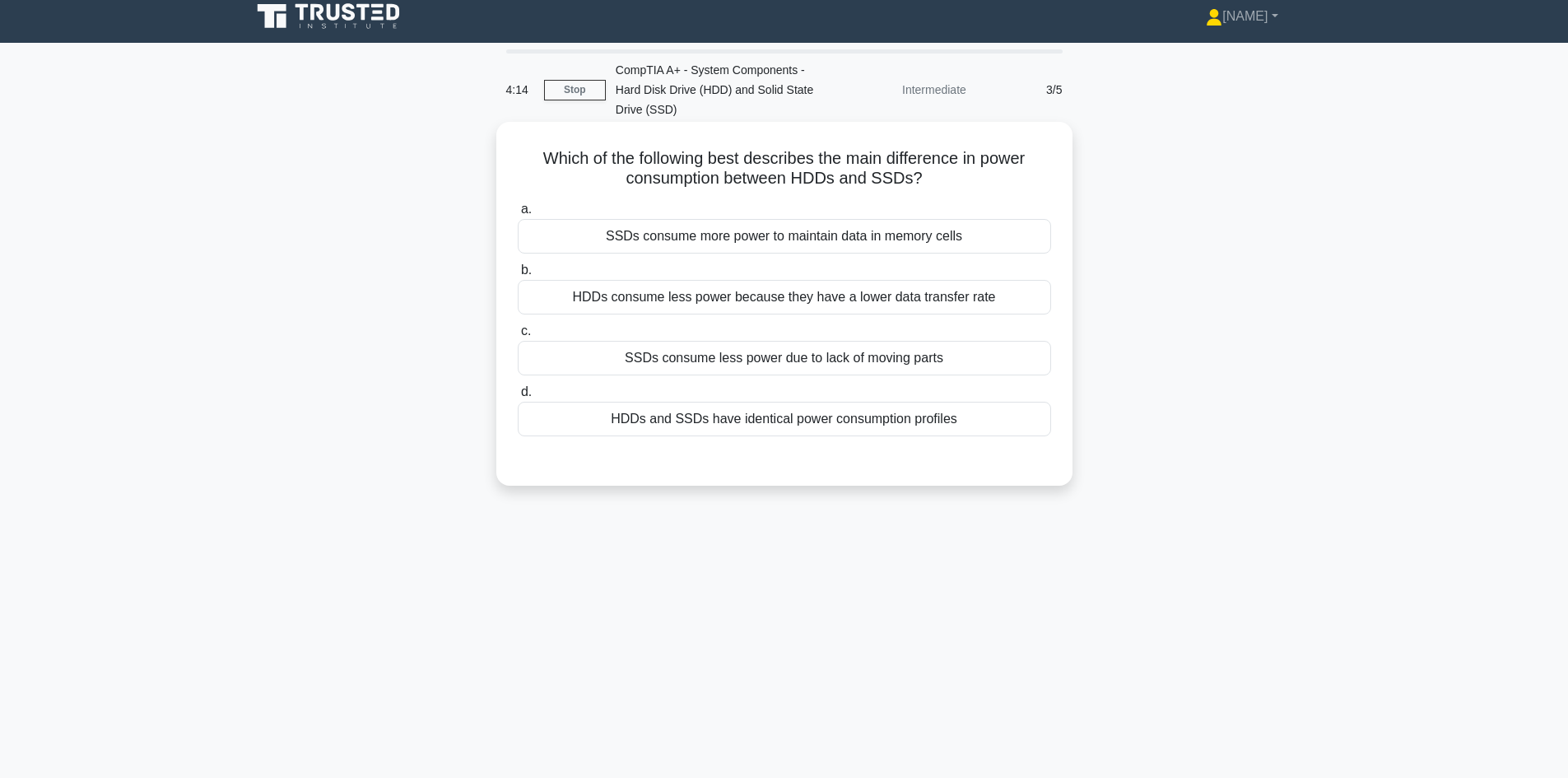 scroll, scrollTop: 0, scrollLeft: 0, axis: both 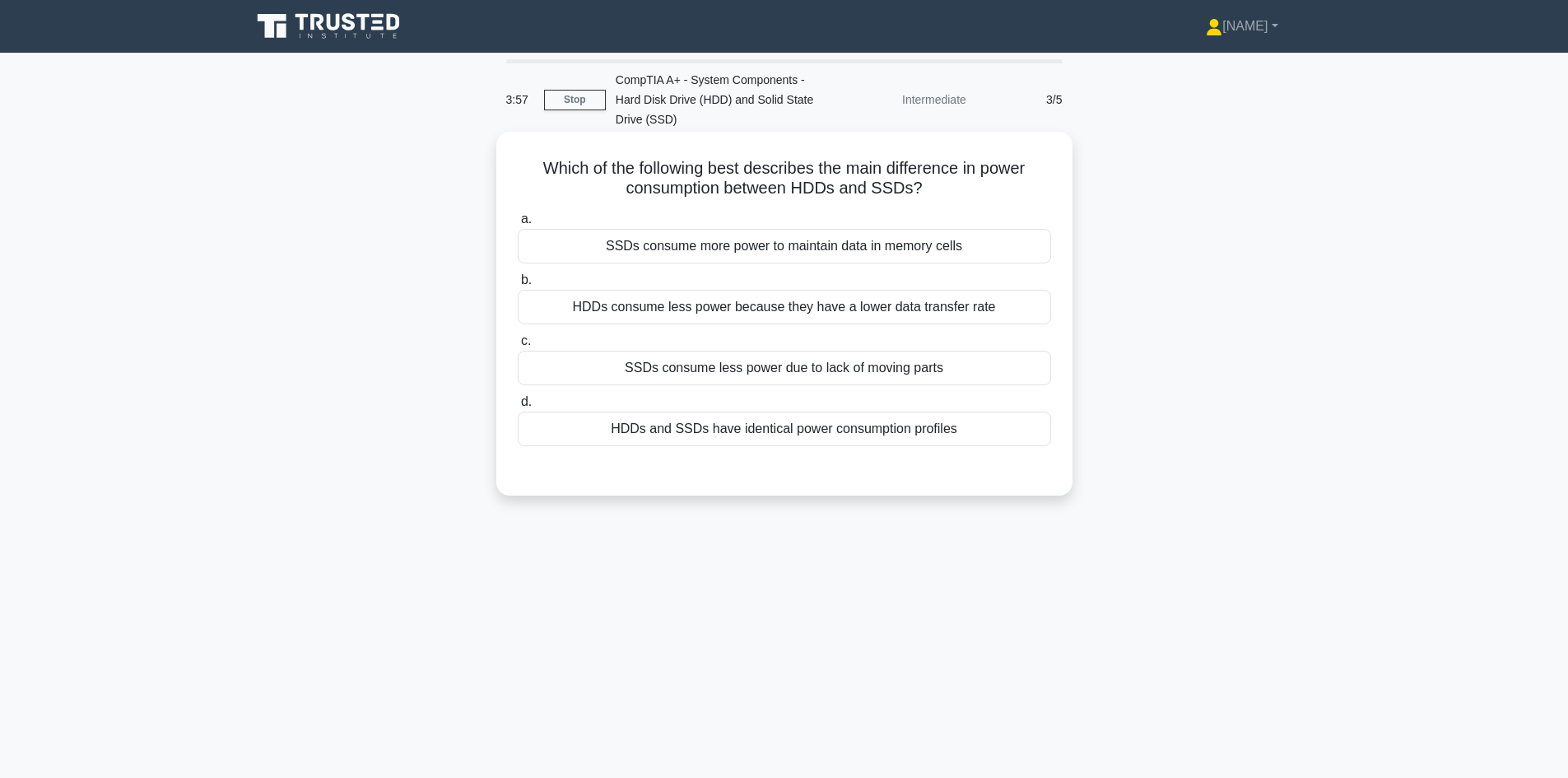 click on "SSDs consume less power due to lack of moving parts" at bounding box center [784, 368] 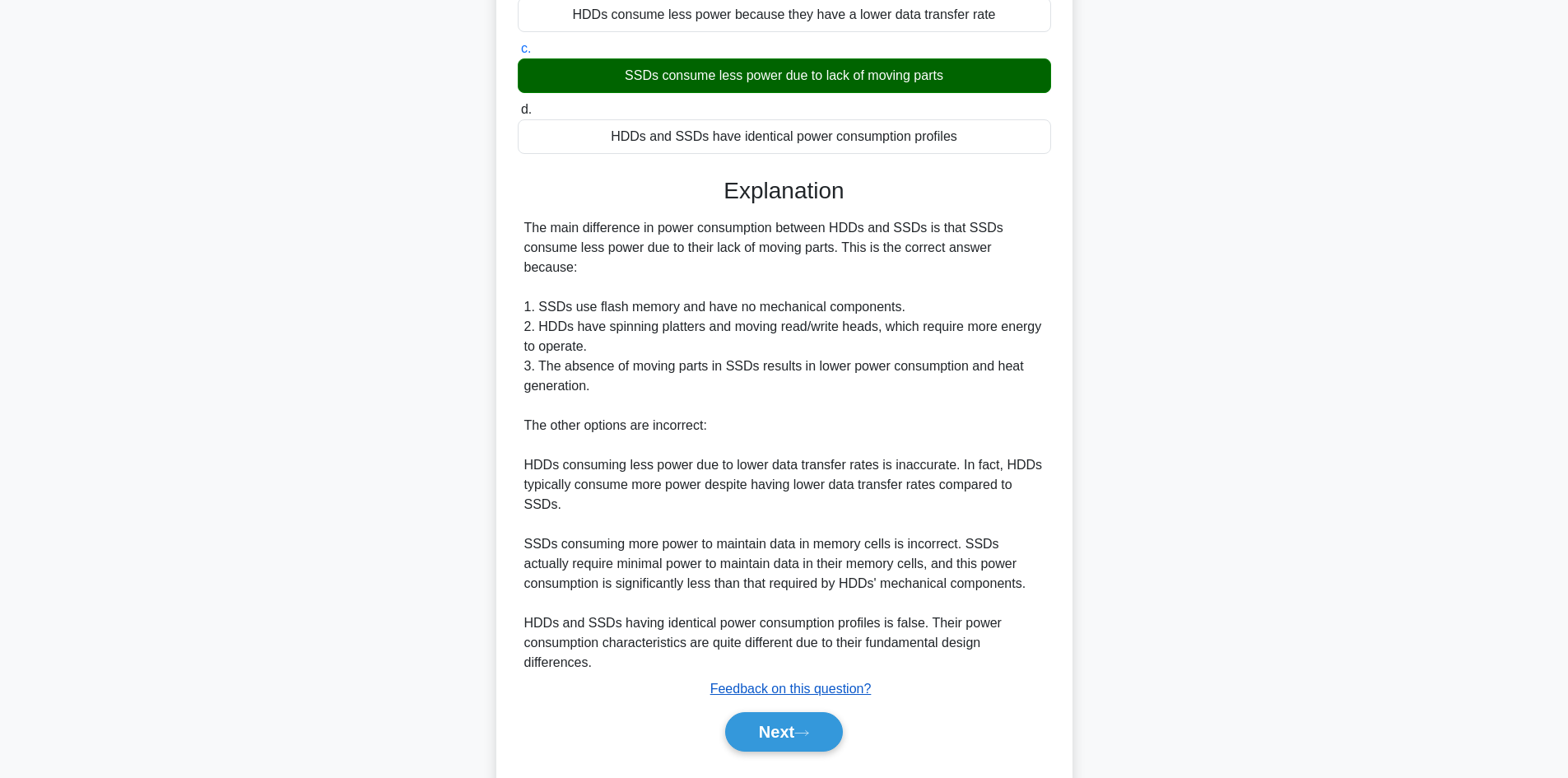 scroll, scrollTop: 317, scrollLeft: 0, axis: vertical 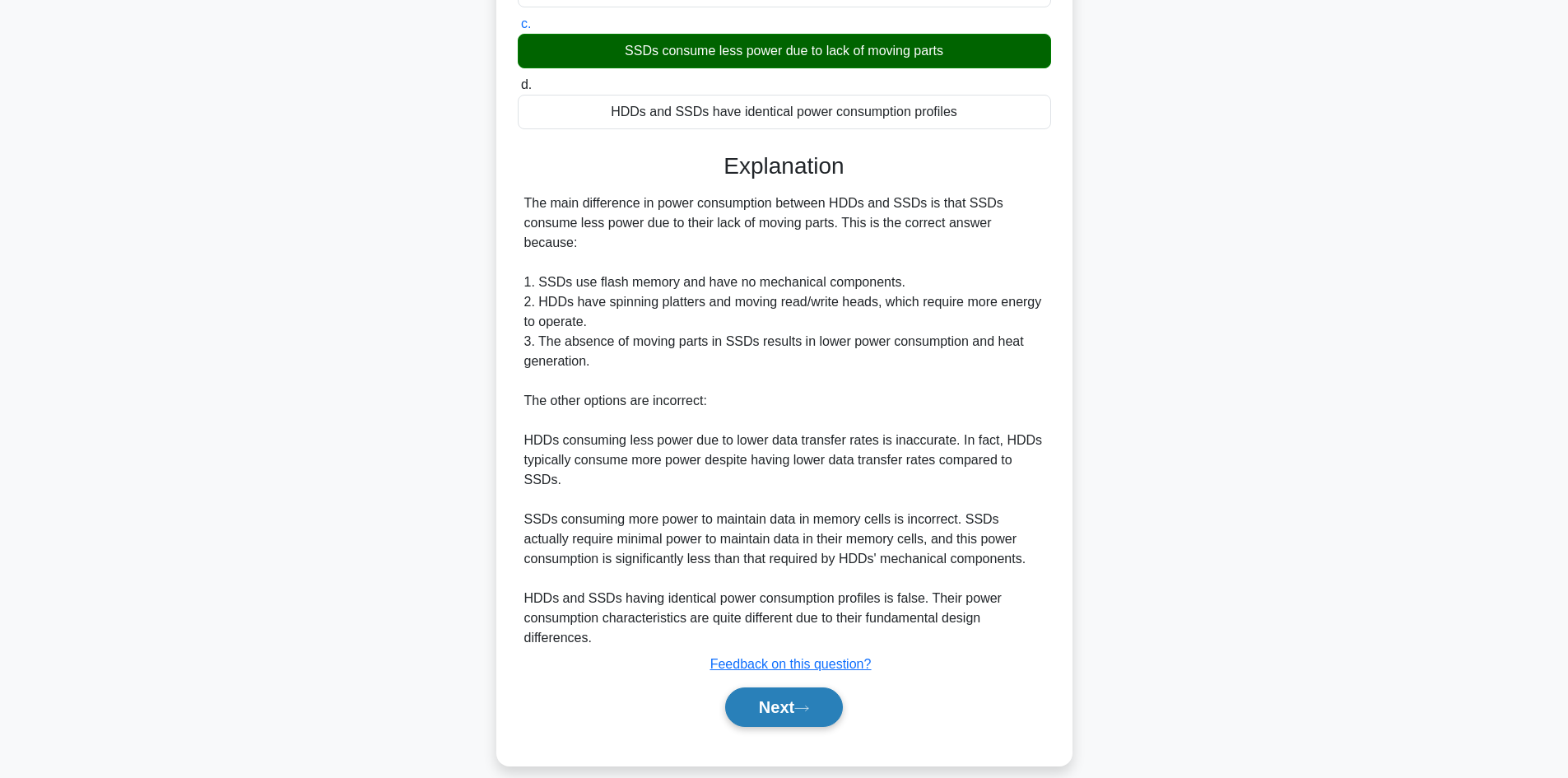 click on "Next" at bounding box center (784, 707) 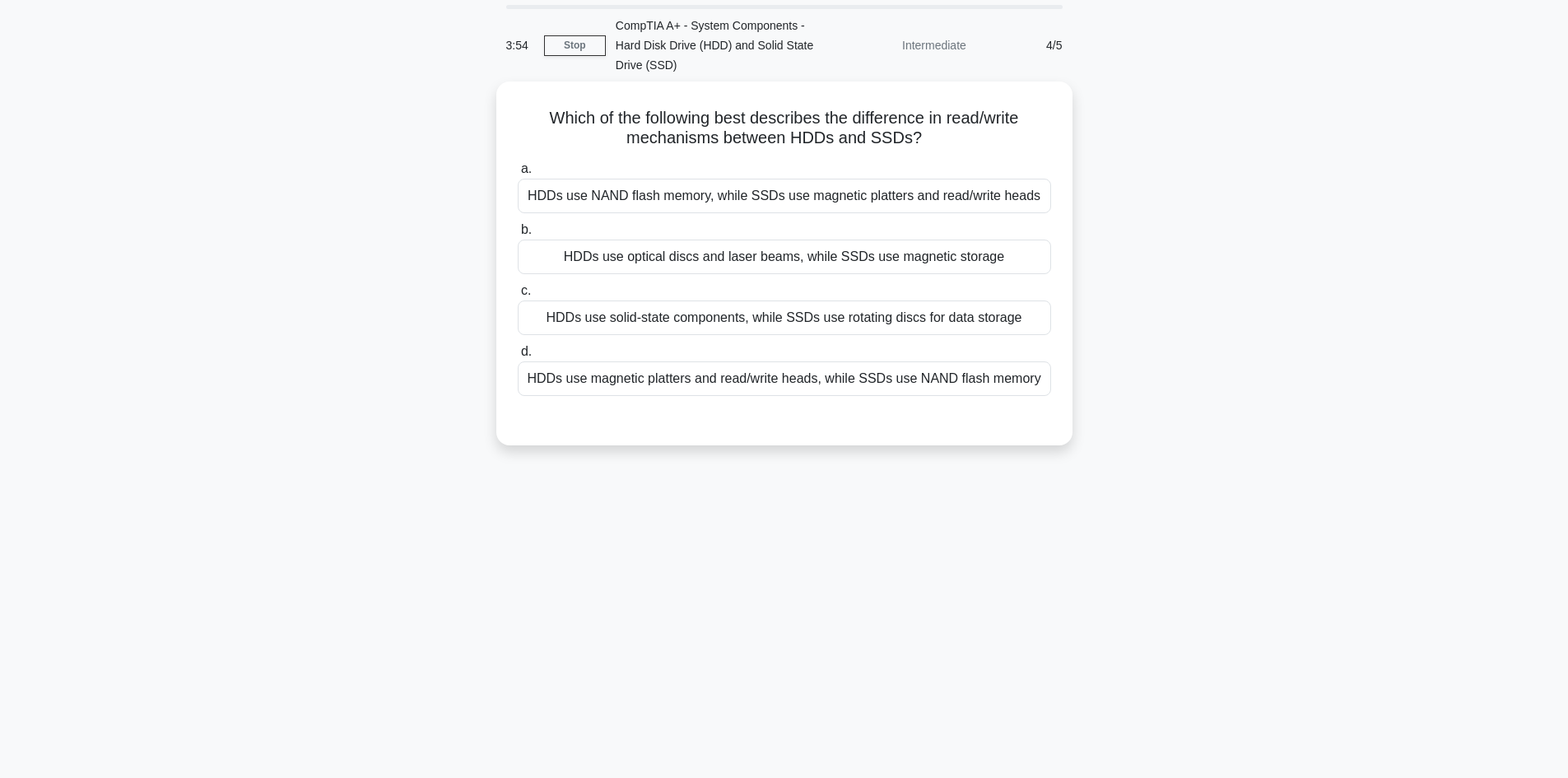 scroll, scrollTop: 0, scrollLeft: 0, axis: both 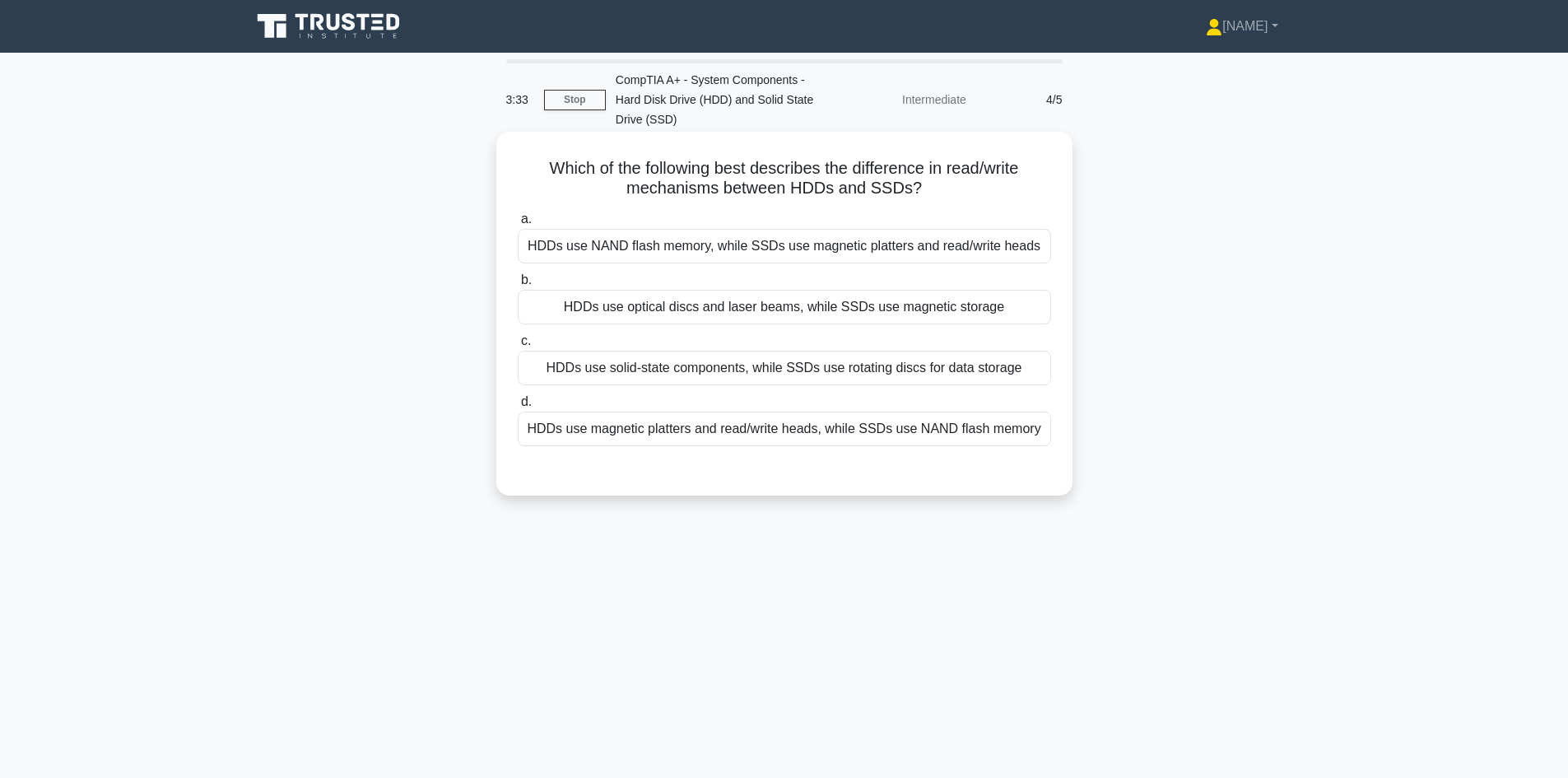 click on "HDDs use magnetic platters and read/write heads, while SSDs use NAND flash memory" at bounding box center (784, 429) 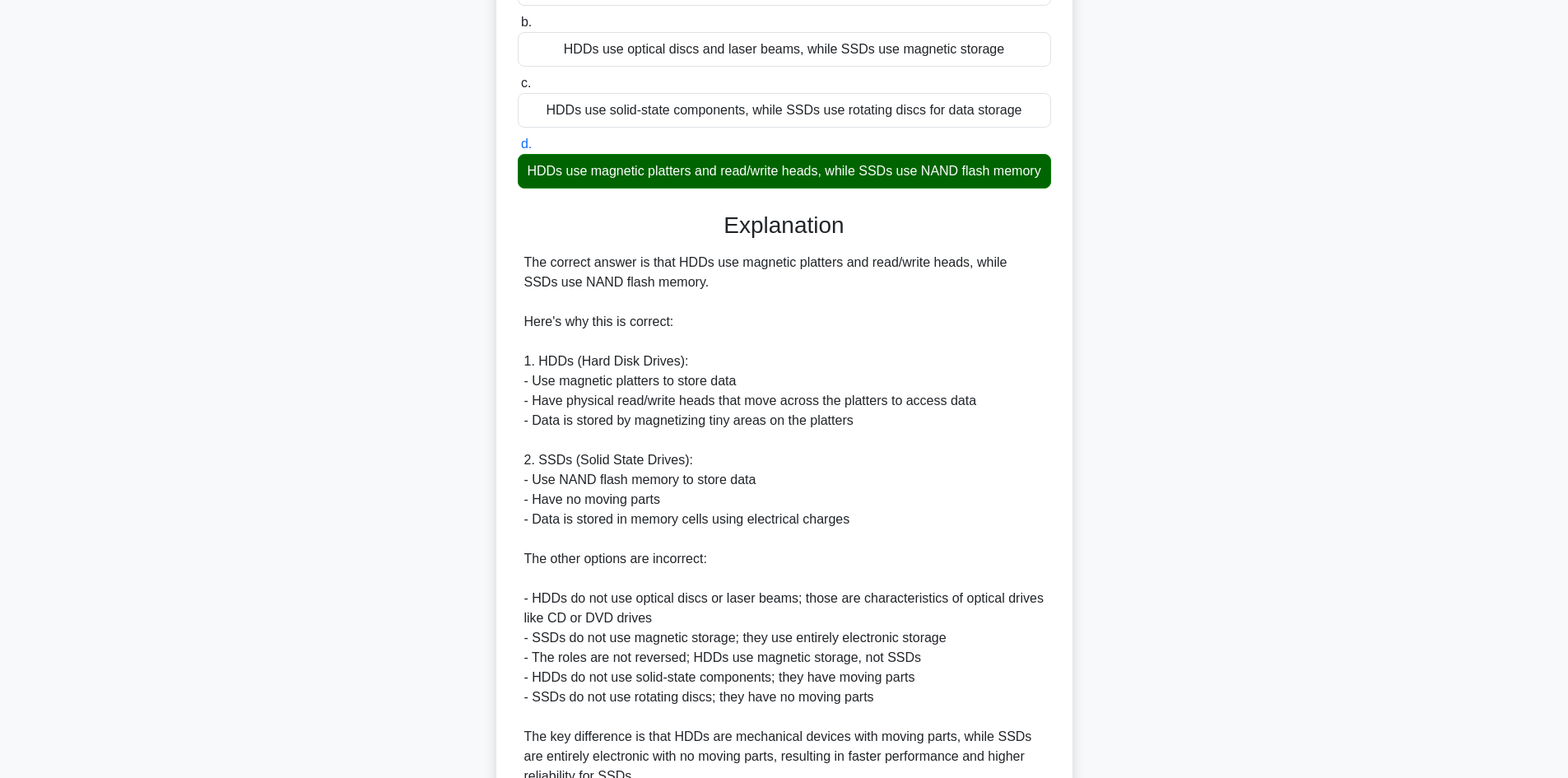 scroll, scrollTop: 412, scrollLeft: 0, axis: vertical 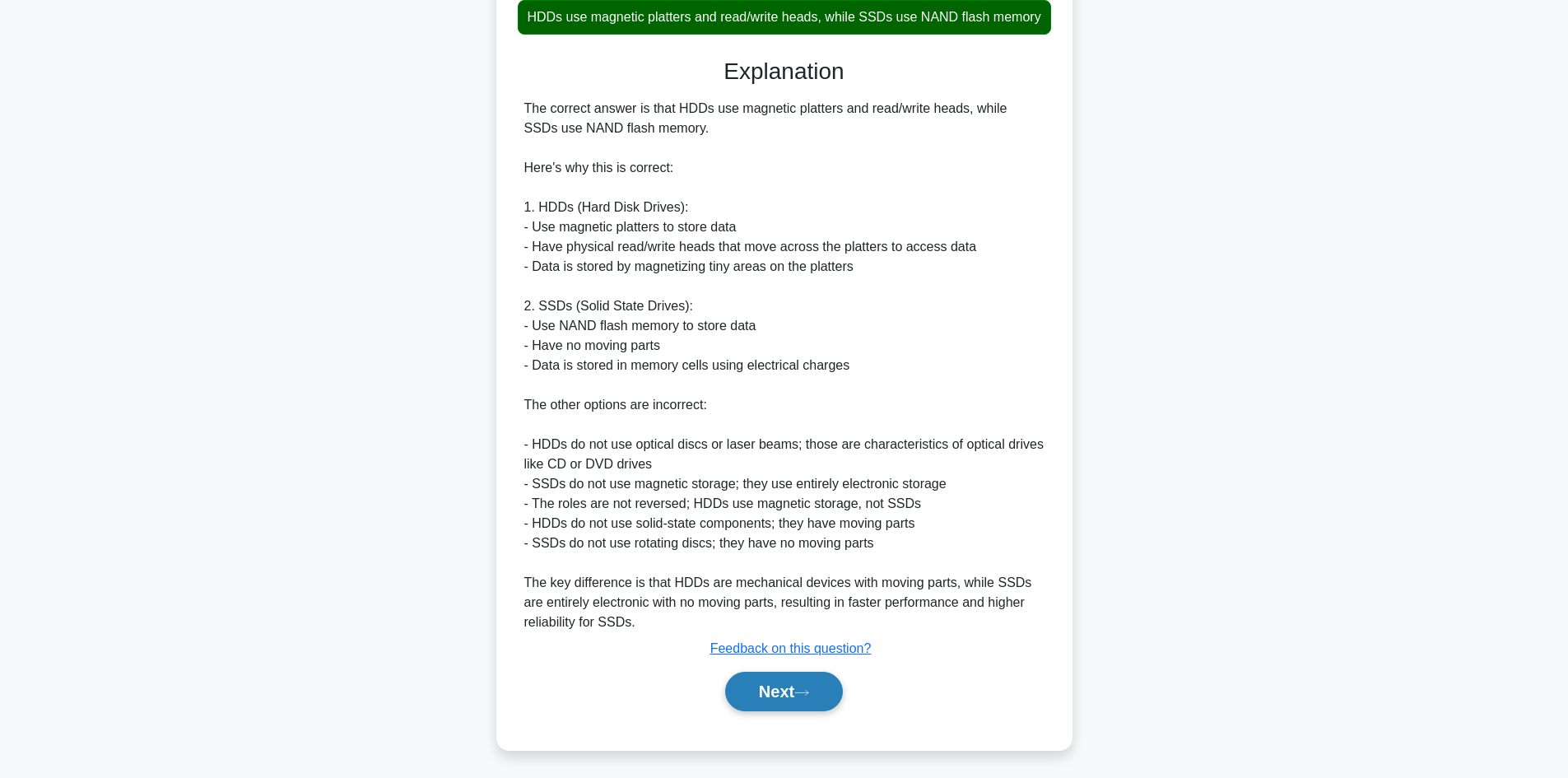 click on "Next" at bounding box center (784, 692) 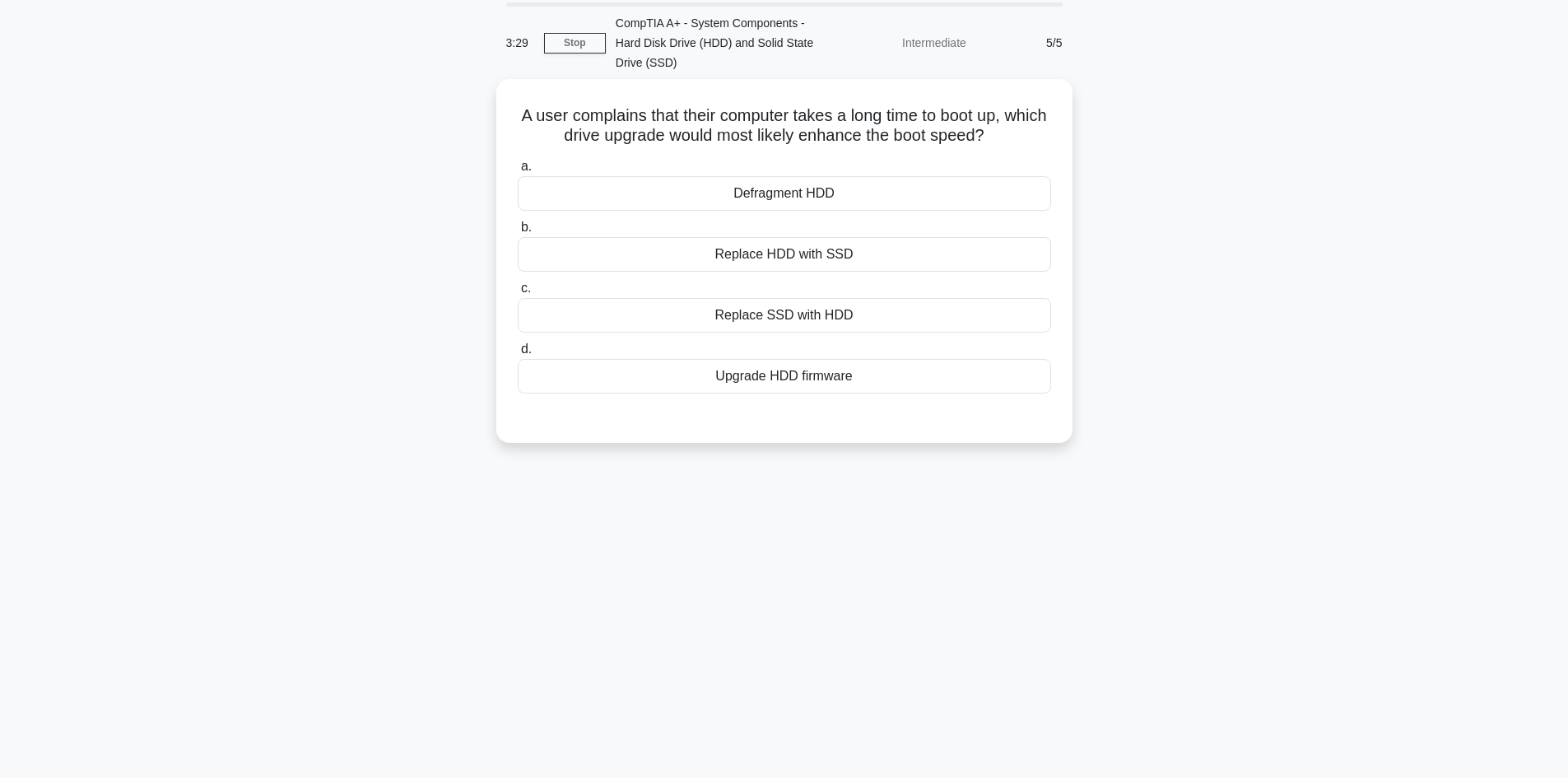 scroll, scrollTop: 0, scrollLeft: 0, axis: both 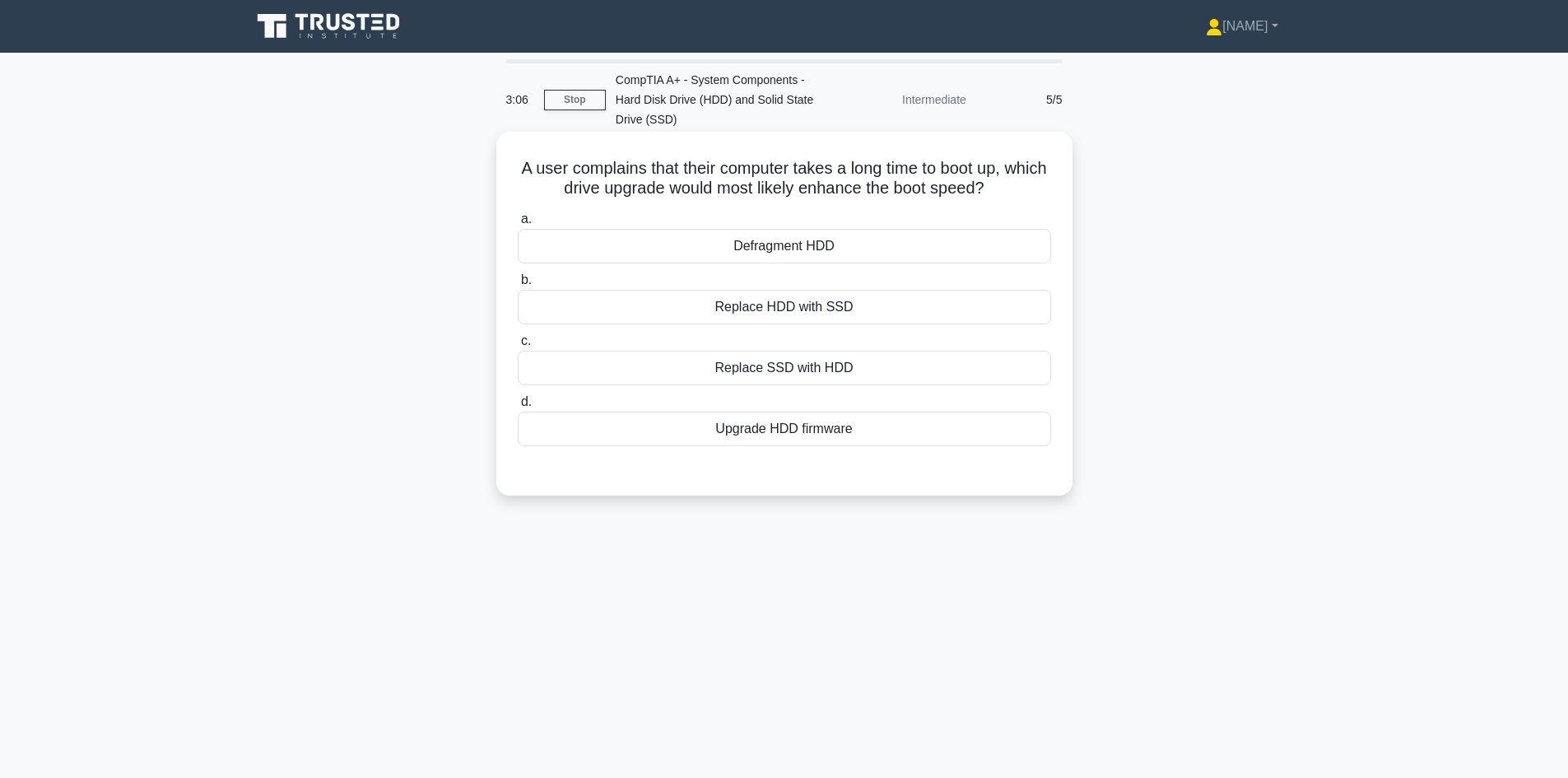 click on "Upgrade HDD firmware" at bounding box center [784, 429] 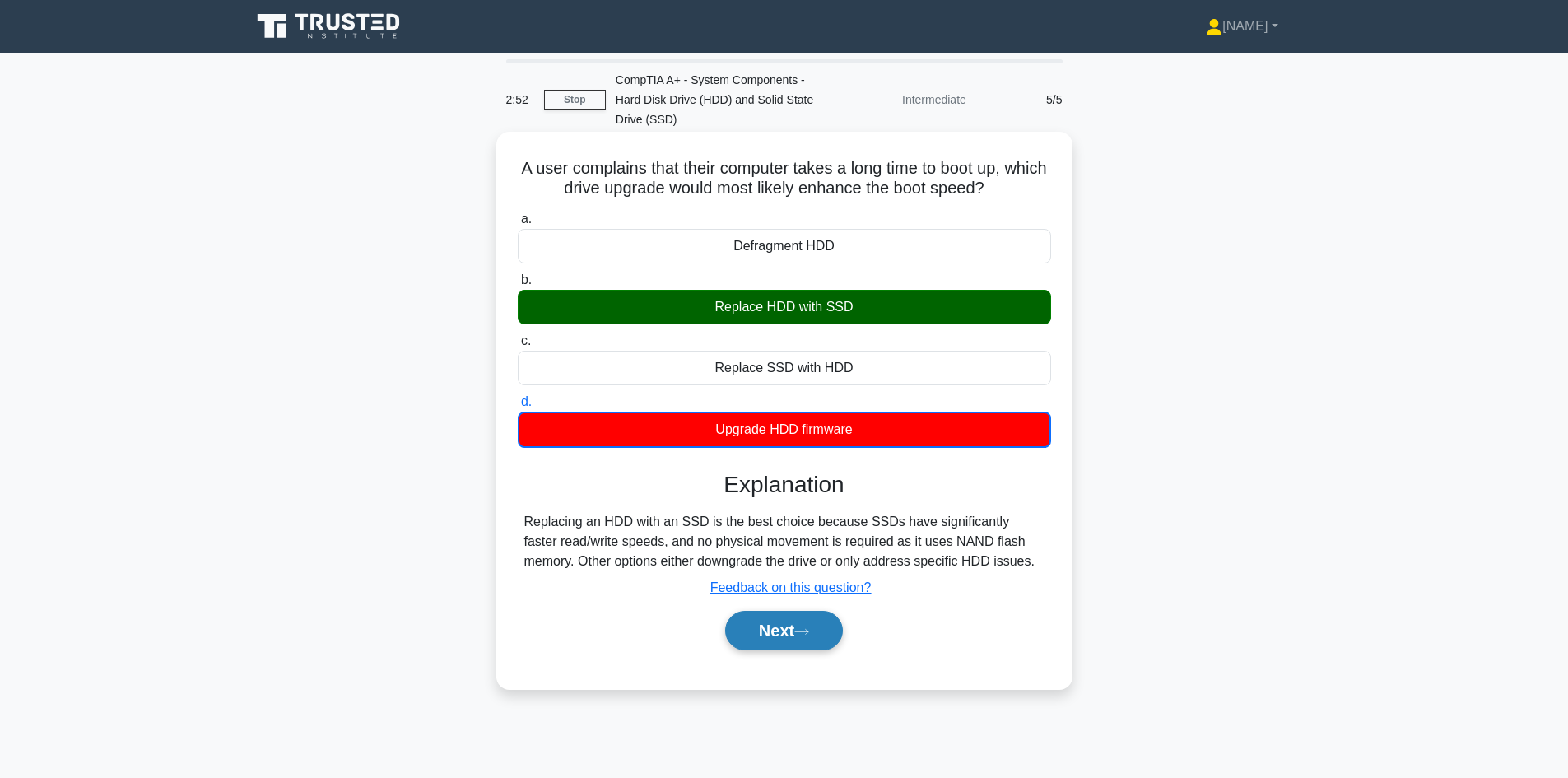 click on "Next" at bounding box center (784, 631) 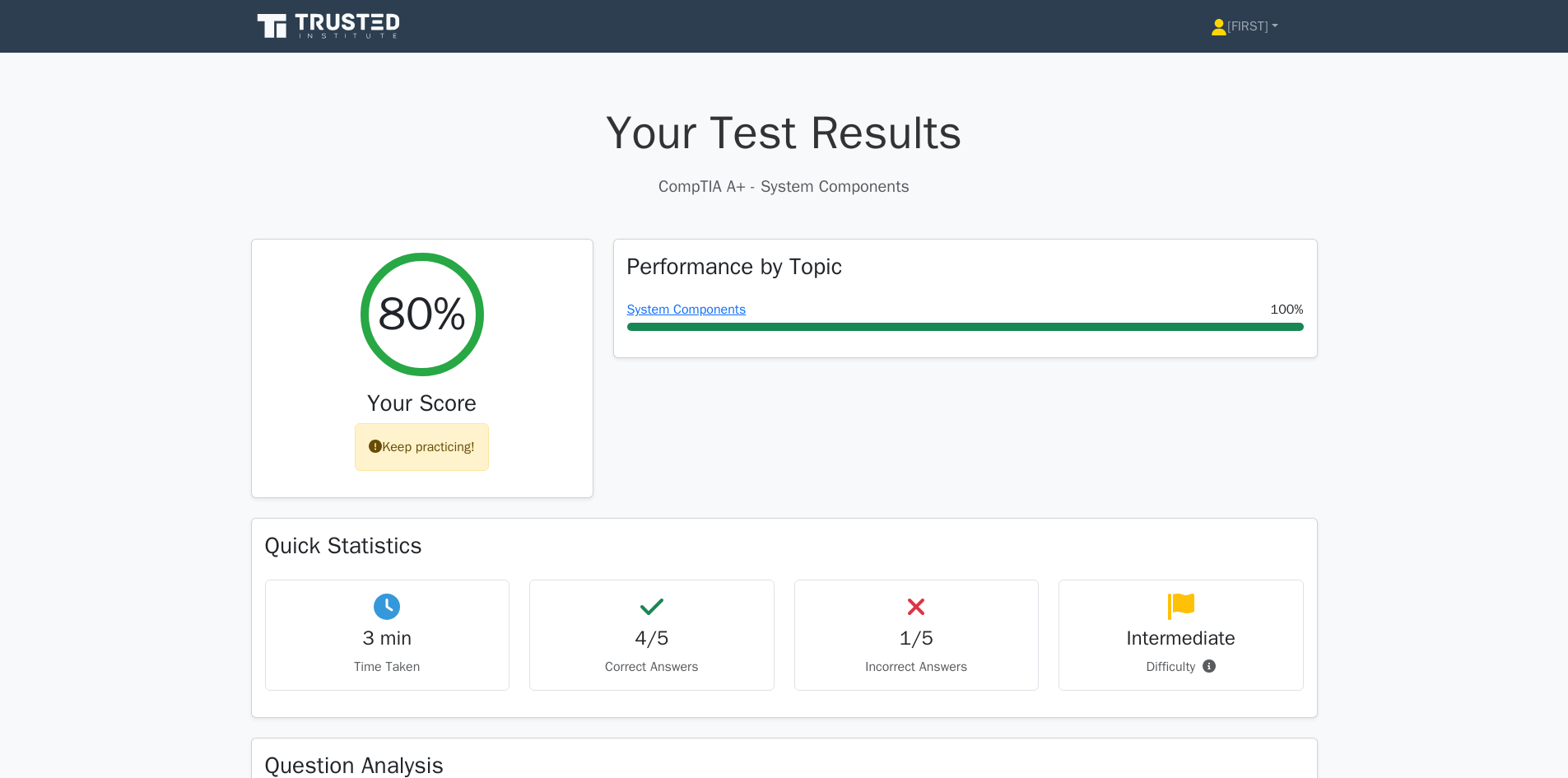 scroll, scrollTop: 0, scrollLeft: 0, axis: both 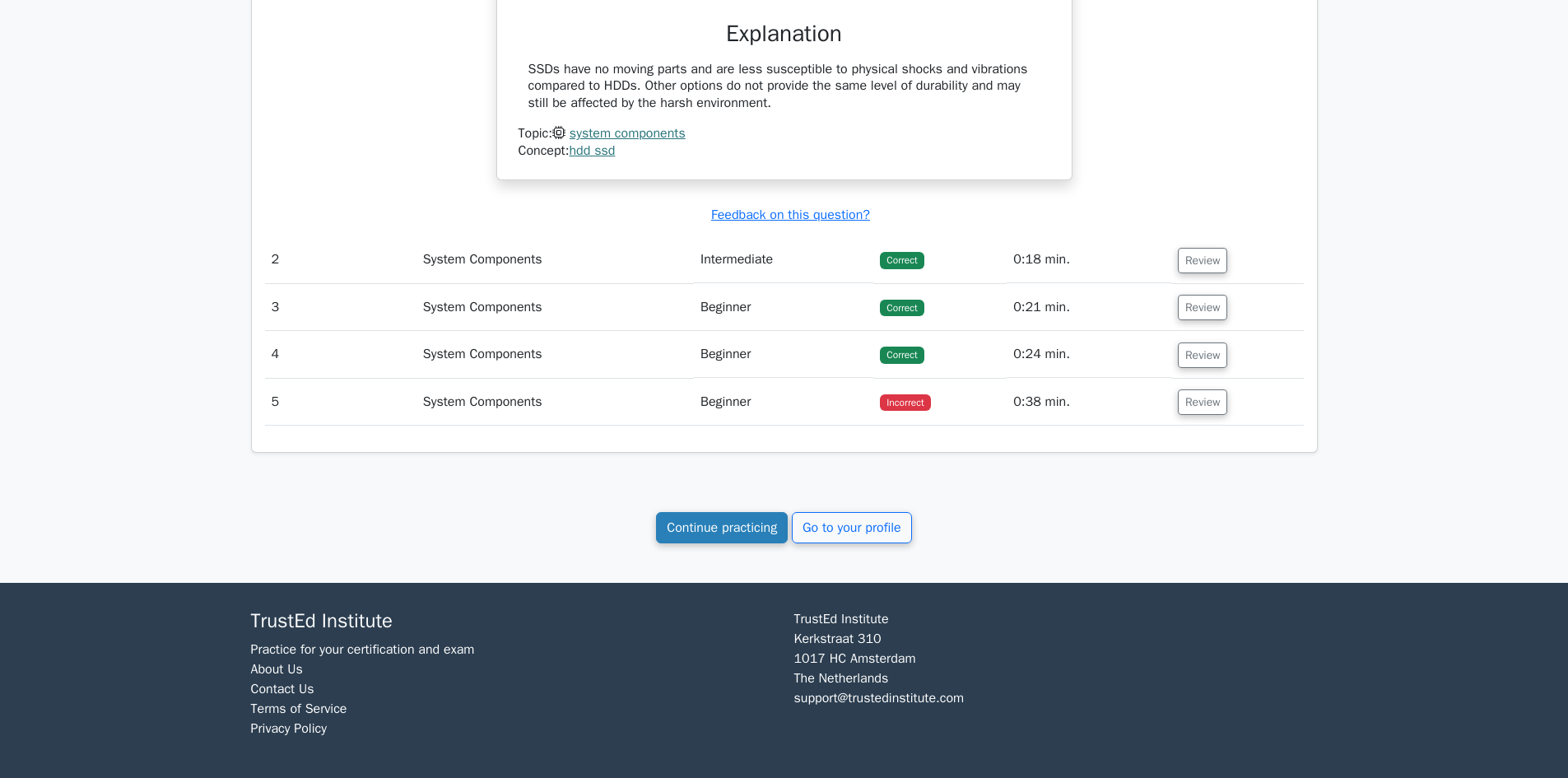 click on "Continue practicing" at bounding box center (722, 528) 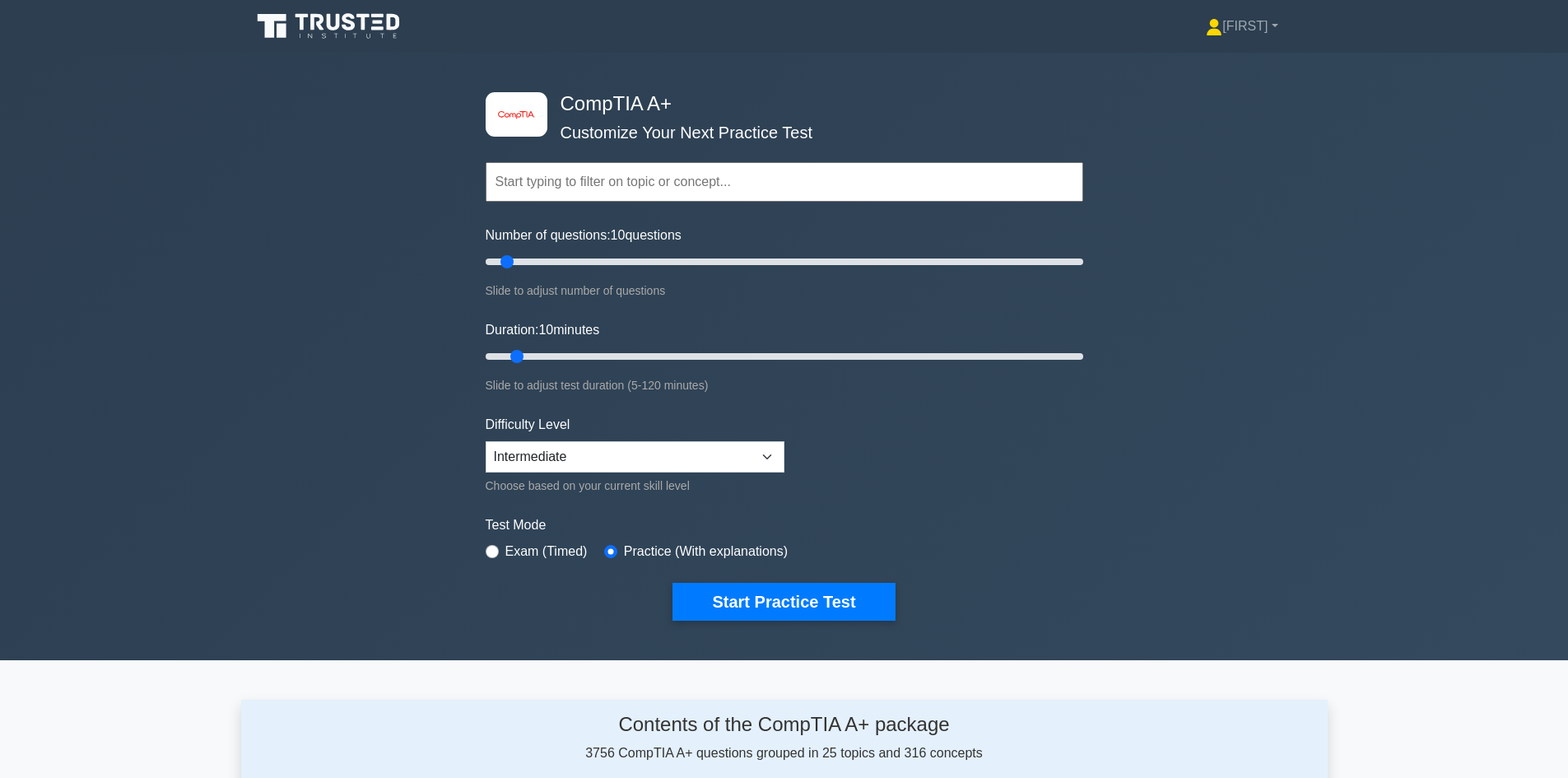 scroll, scrollTop: 0, scrollLeft: 0, axis: both 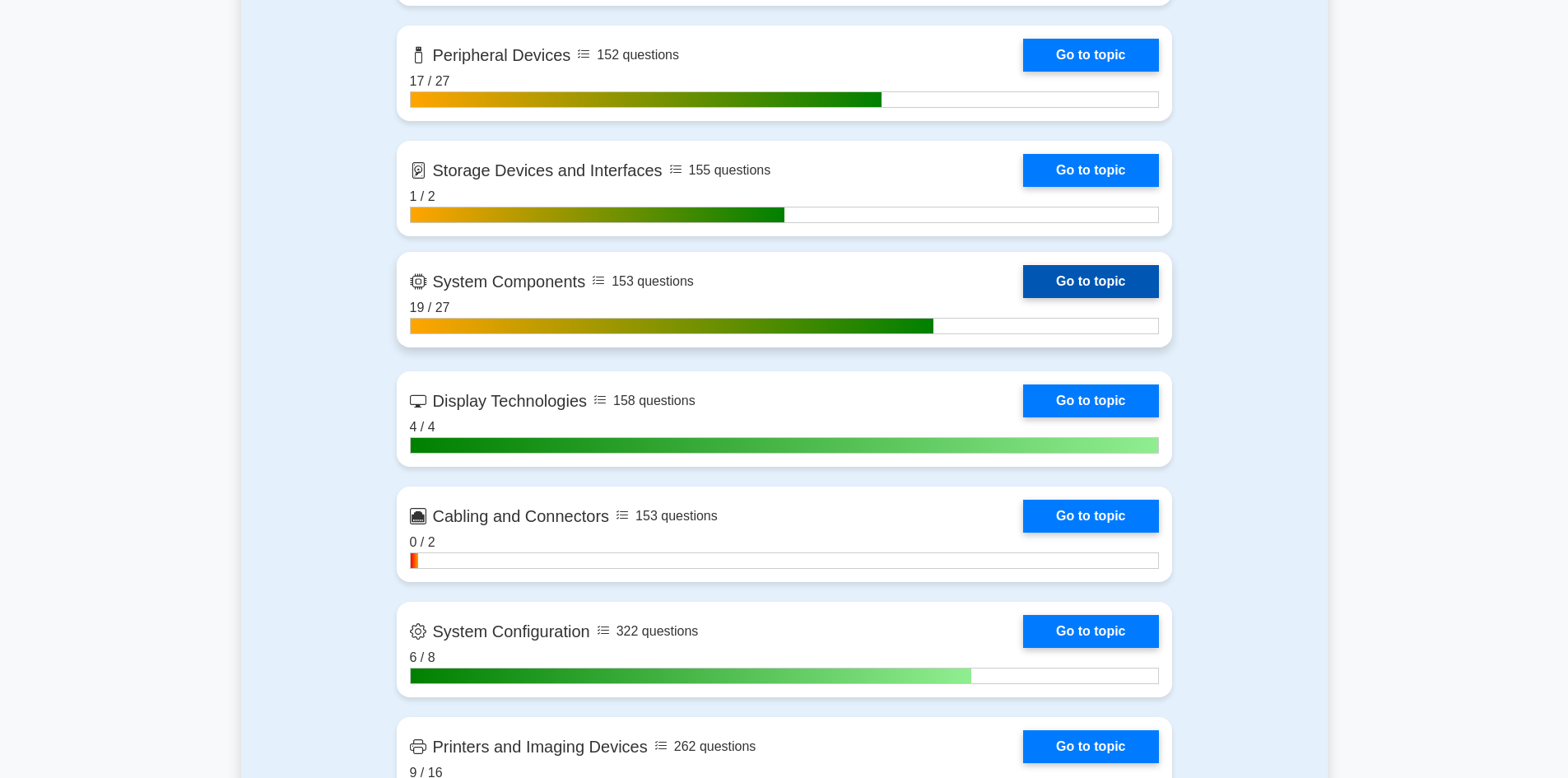 click on "Go to topic" at bounding box center [1091, 282] 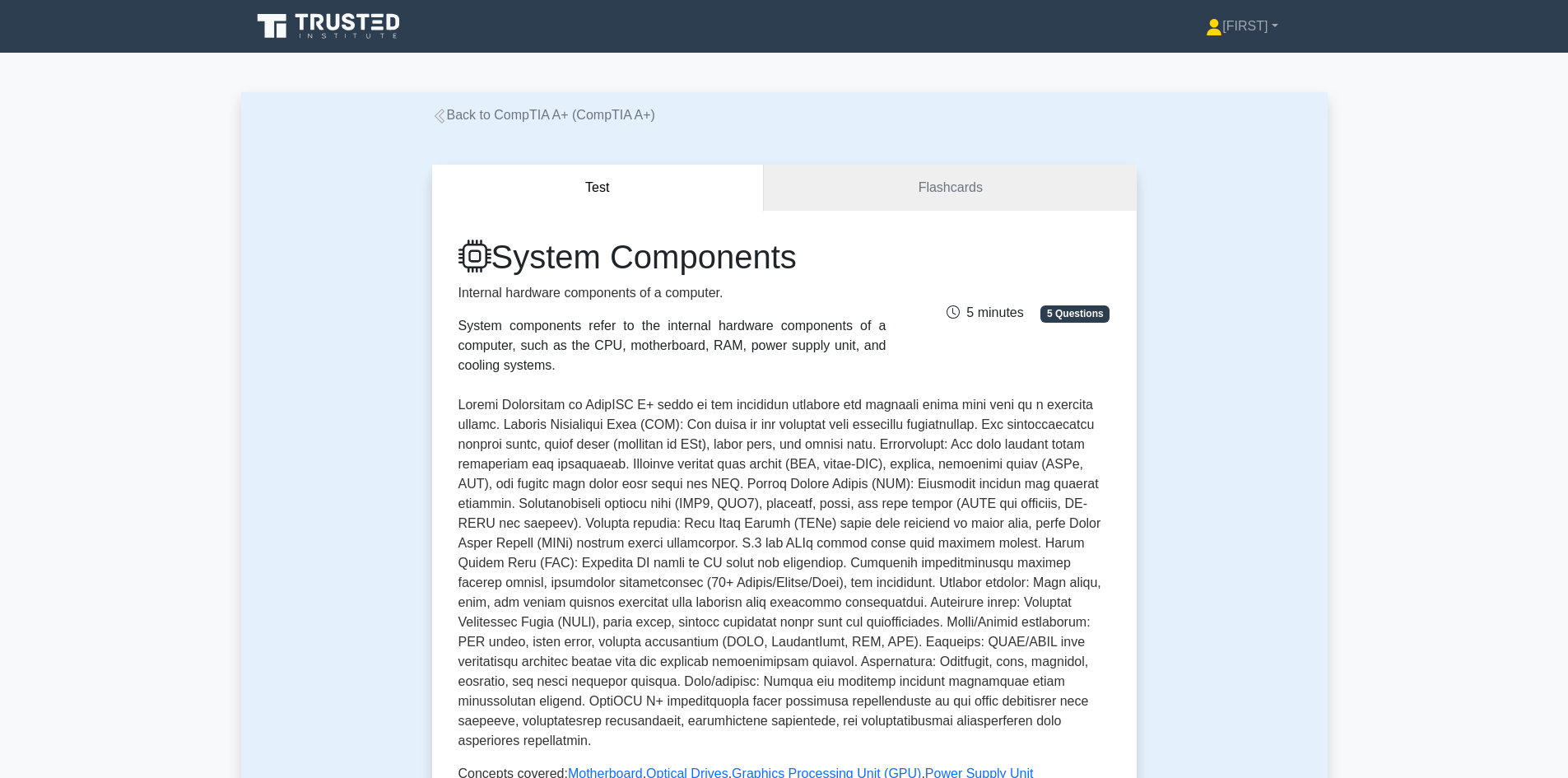 scroll, scrollTop: 0, scrollLeft: 0, axis: both 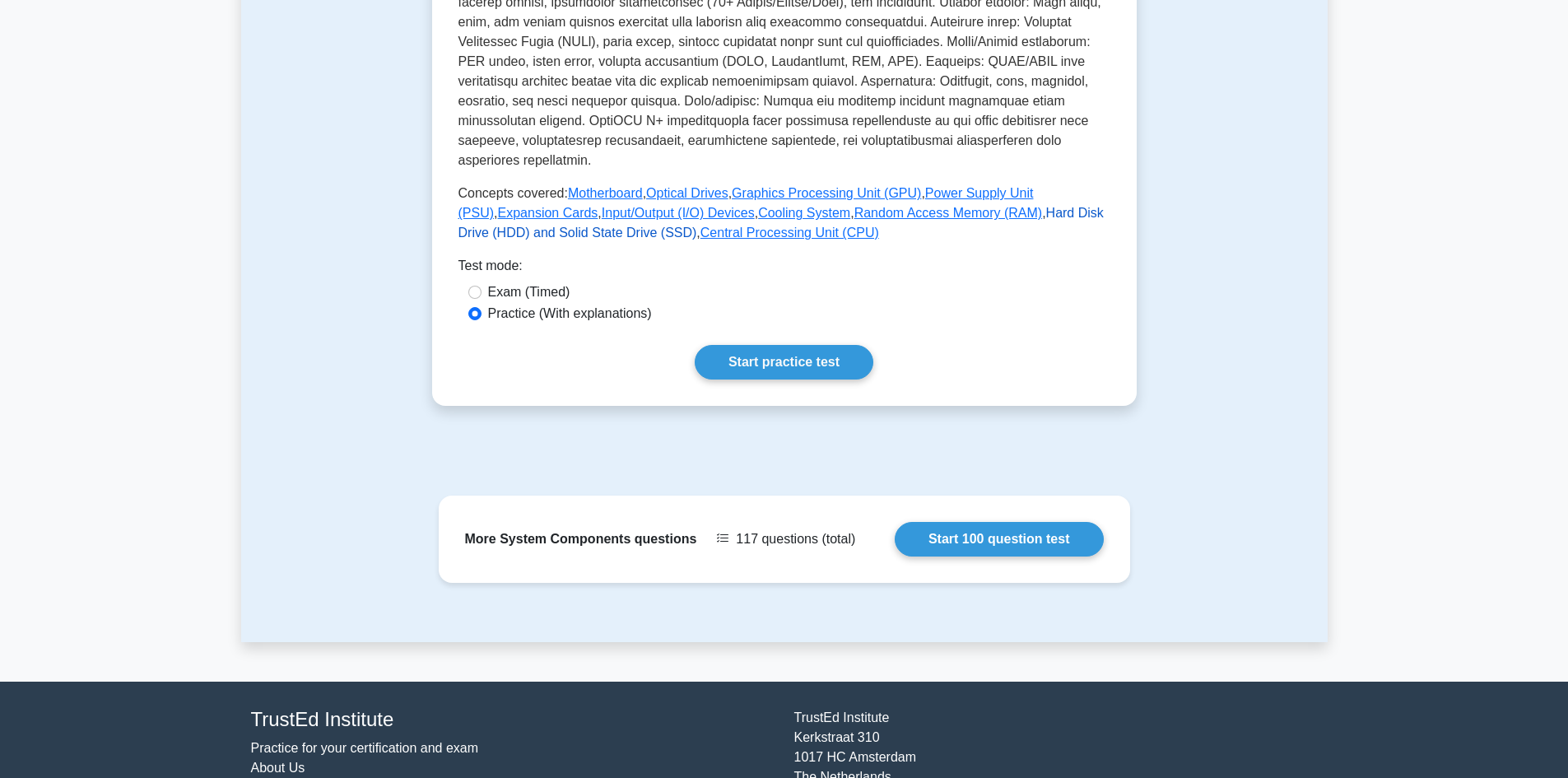 click on "Hard Disk Drive (HDD) and Solid State Drive (SSD)" at bounding box center (781, 222) 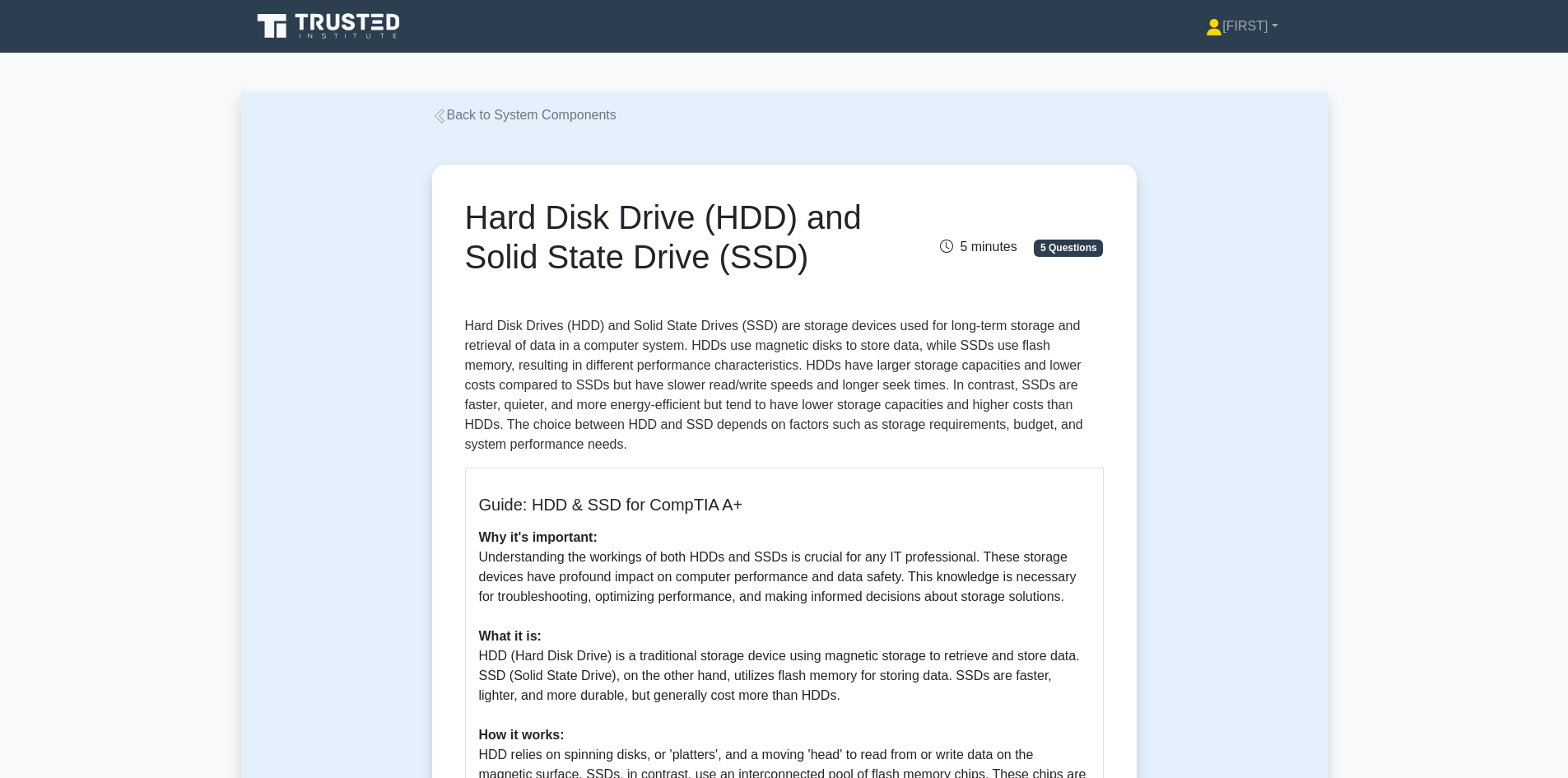 scroll, scrollTop: 0, scrollLeft: 0, axis: both 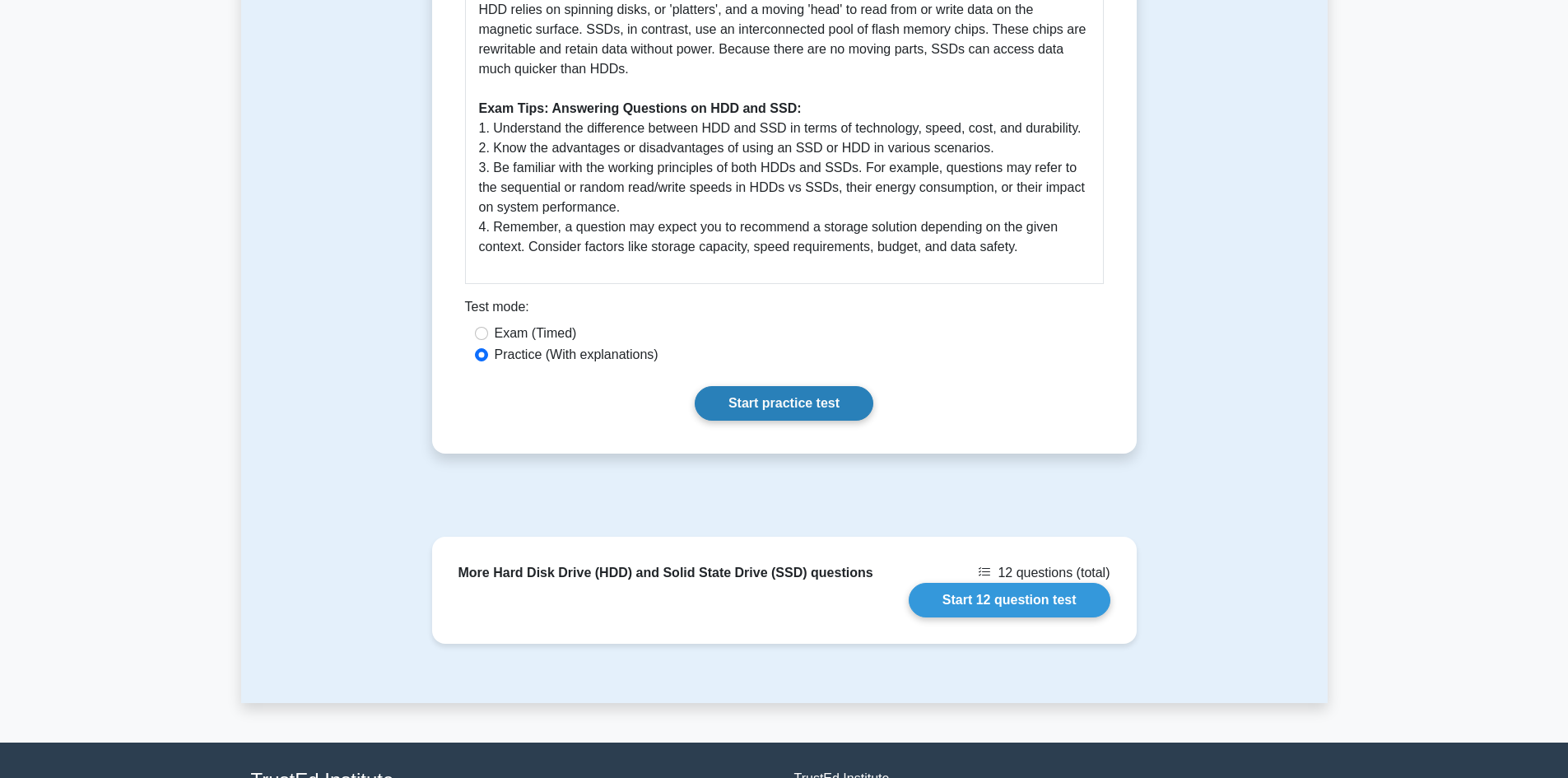 click on "Start practice test" at bounding box center (784, 403) 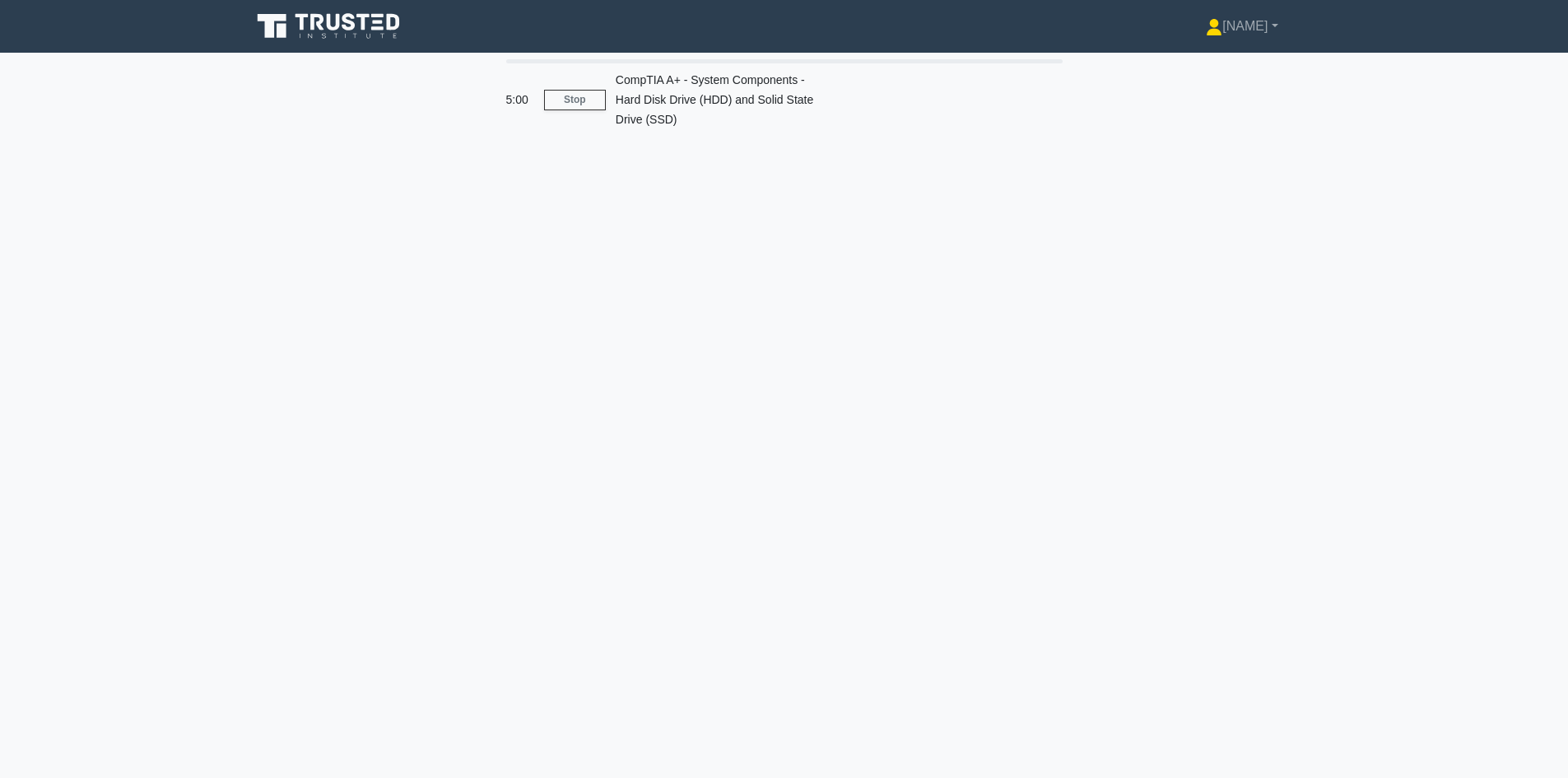 scroll, scrollTop: 0, scrollLeft: 0, axis: both 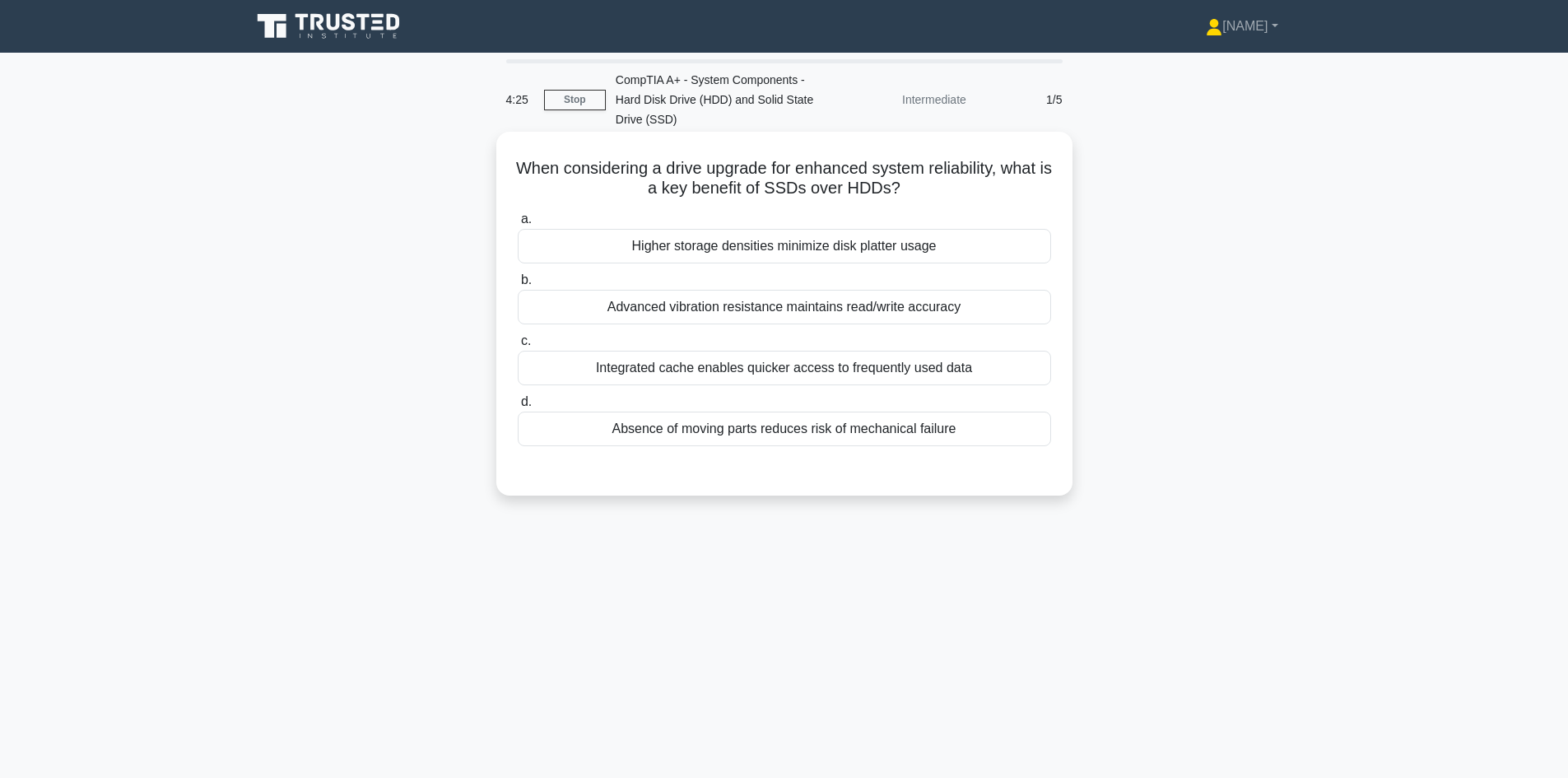 click on "Absence of moving parts reduces risk of mechanical failure" at bounding box center [784, 429] 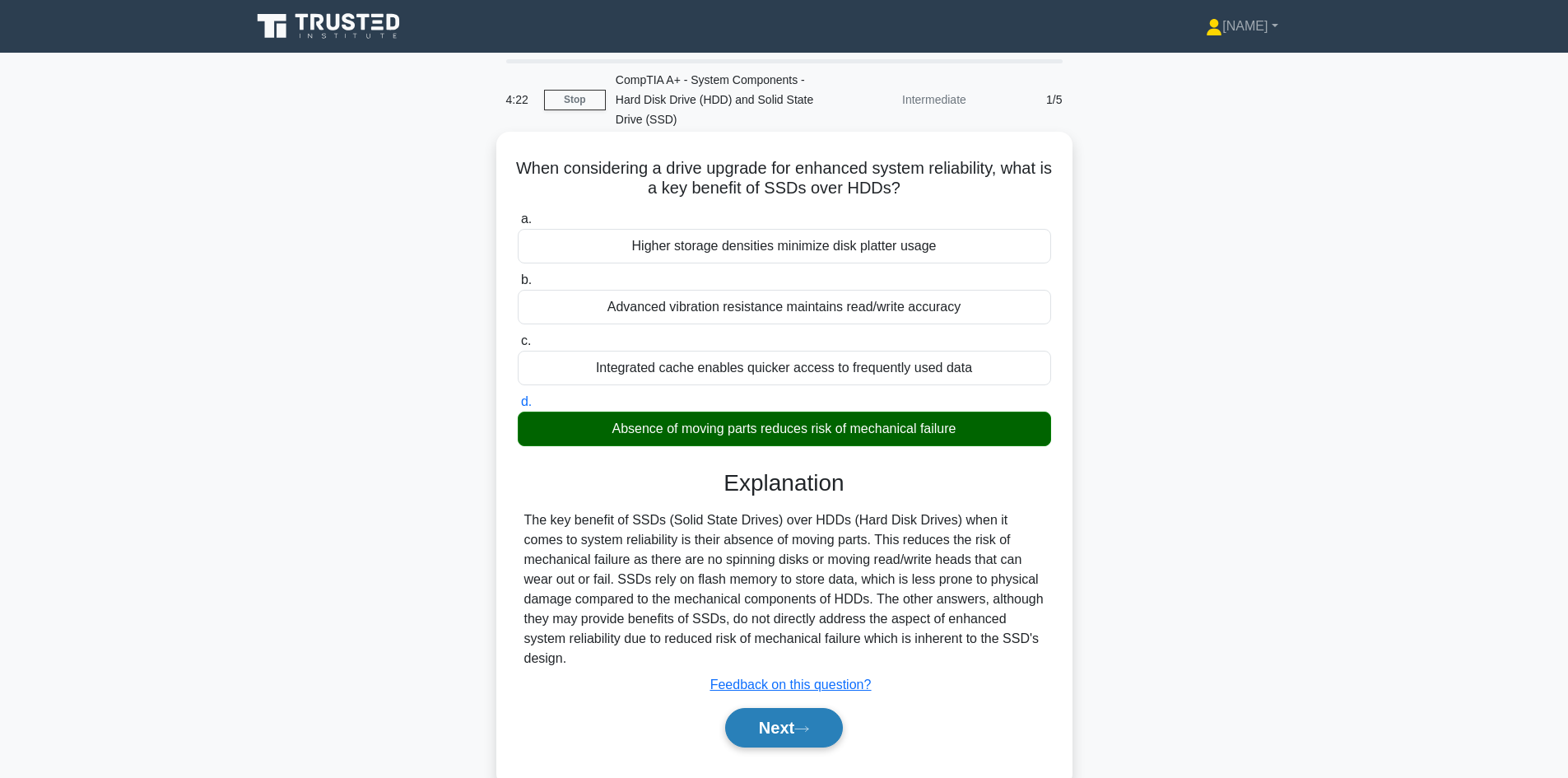 click on "Next" at bounding box center [784, 728] 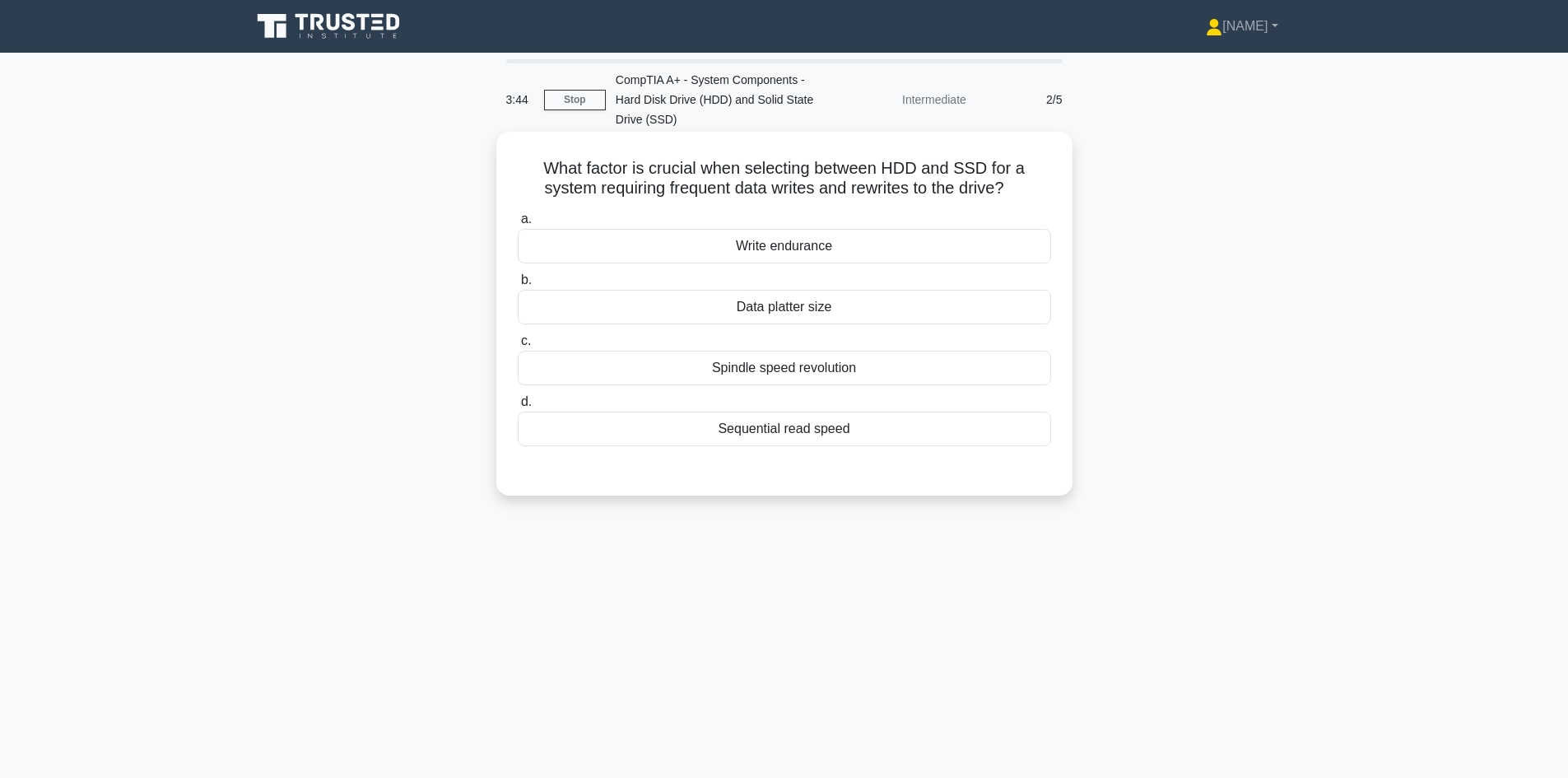 click on "Write endurance" at bounding box center (784, 246) 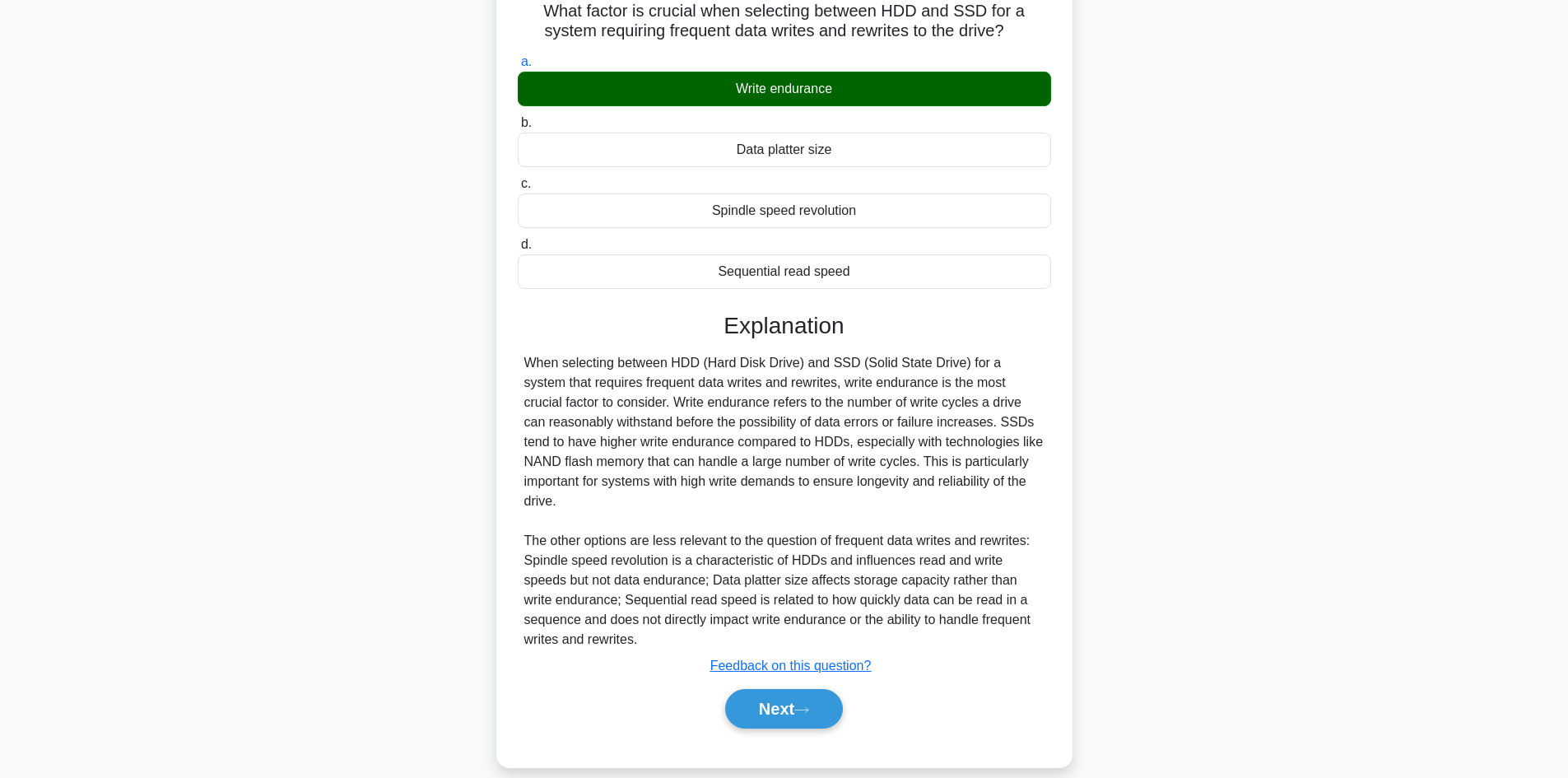 scroll, scrollTop: 159, scrollLeft: 0, axis: vertical 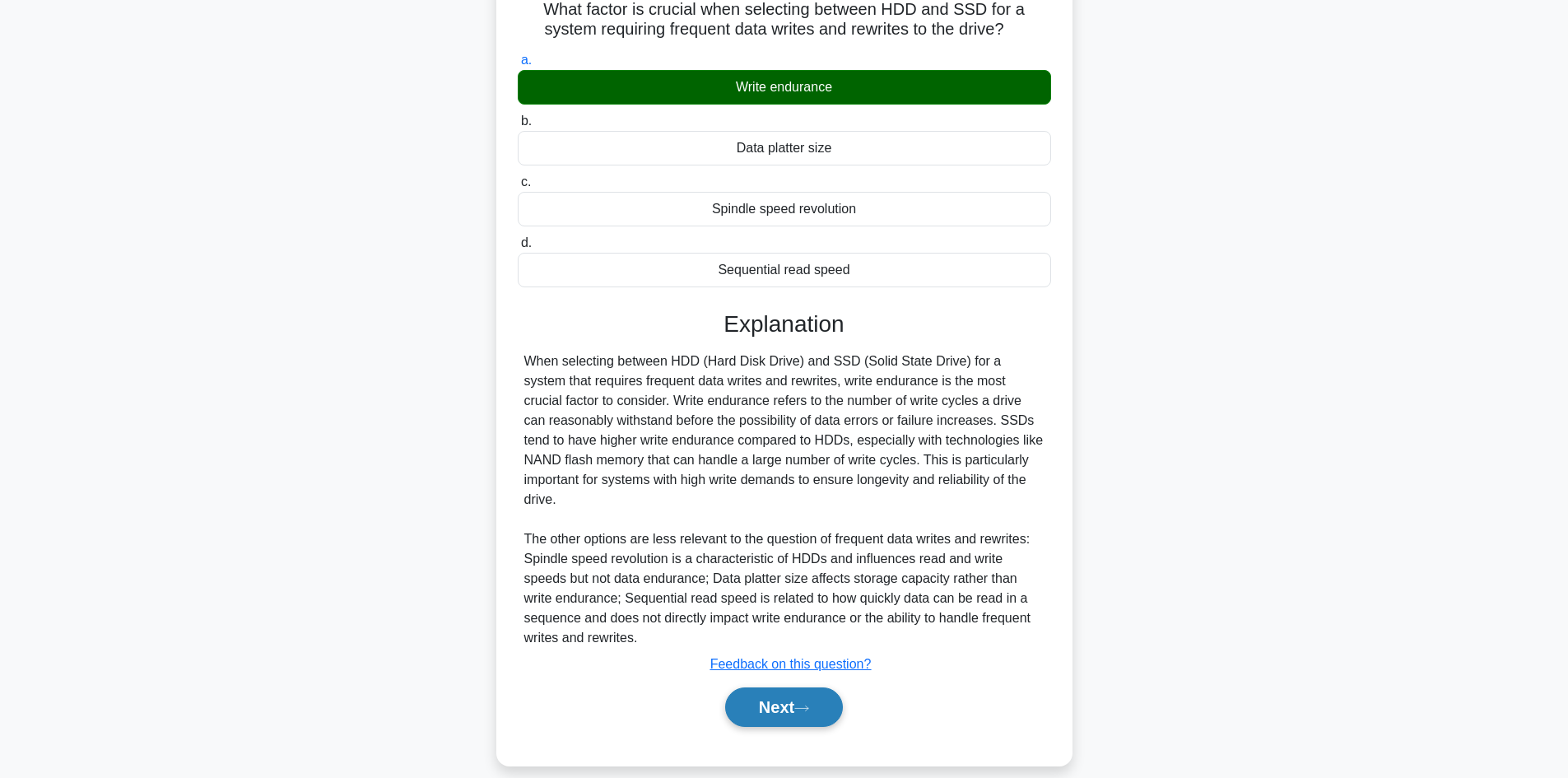click on "Next" at bounding box center (784, 707) 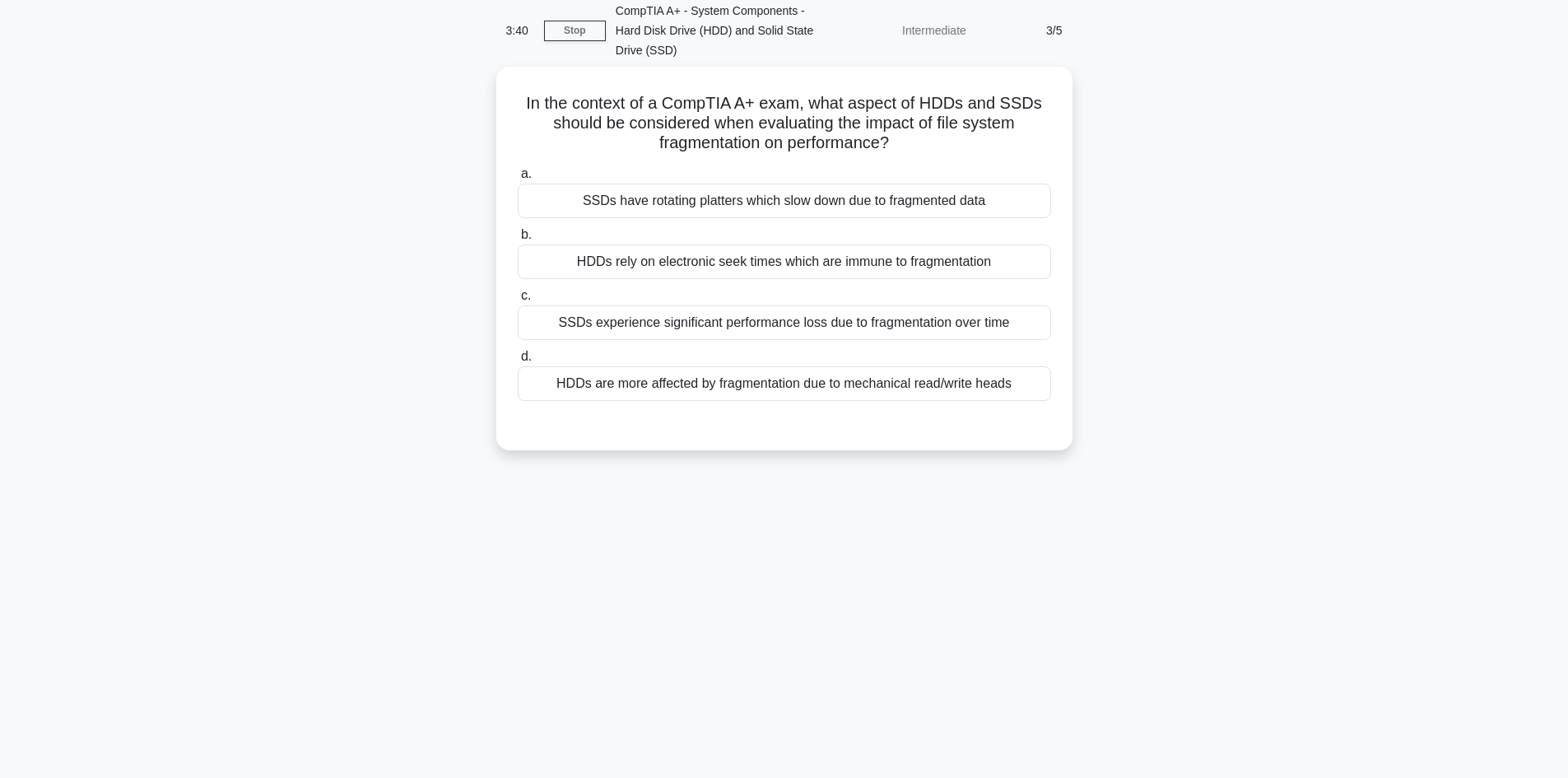 scroll, scrollTop: 29, scrollLeft: 0, axis: vertical 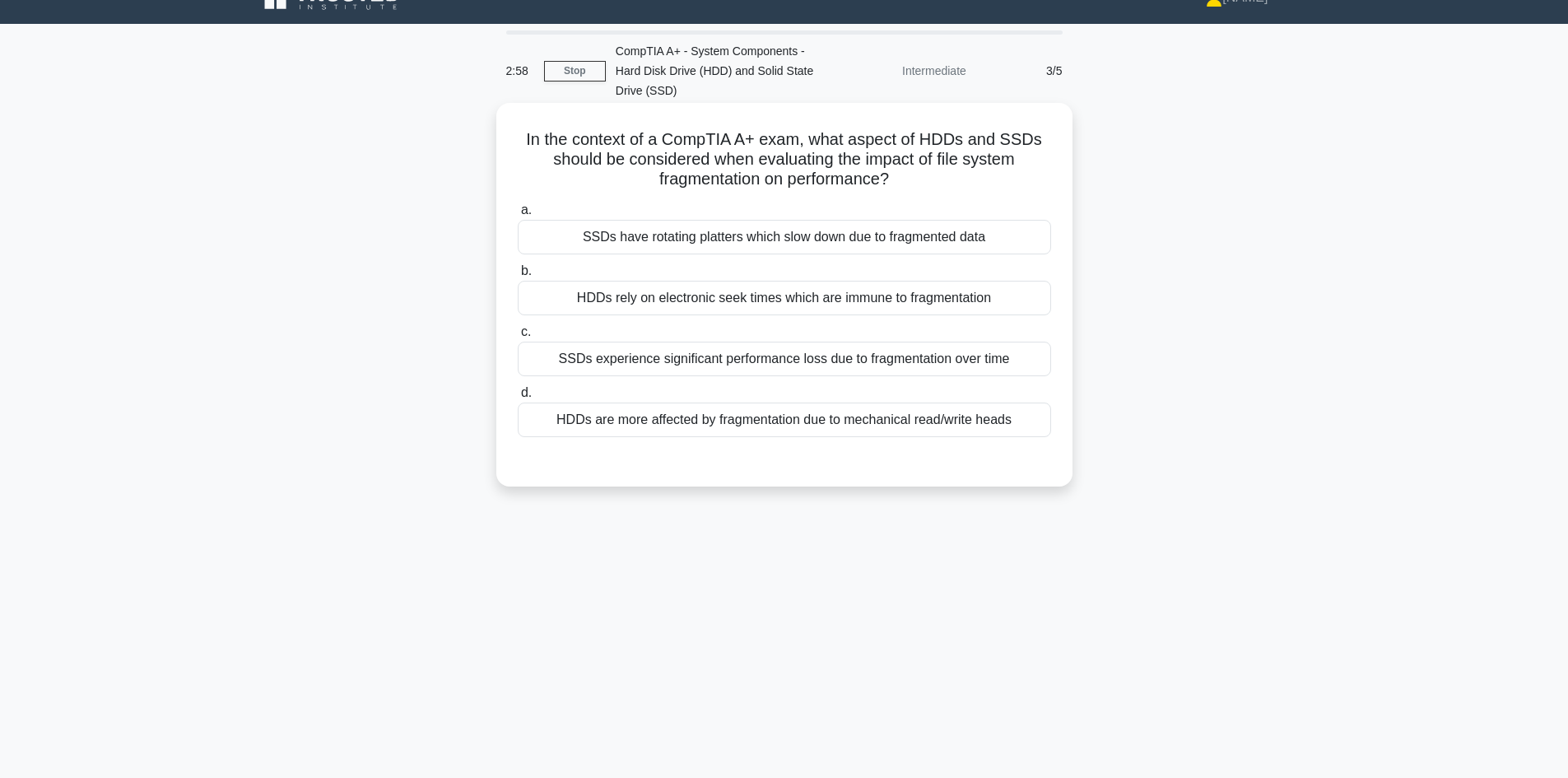 click on "HDDs are more affected by fragmentation due to mechanical read/write heads" at bounding box center (784, 420) 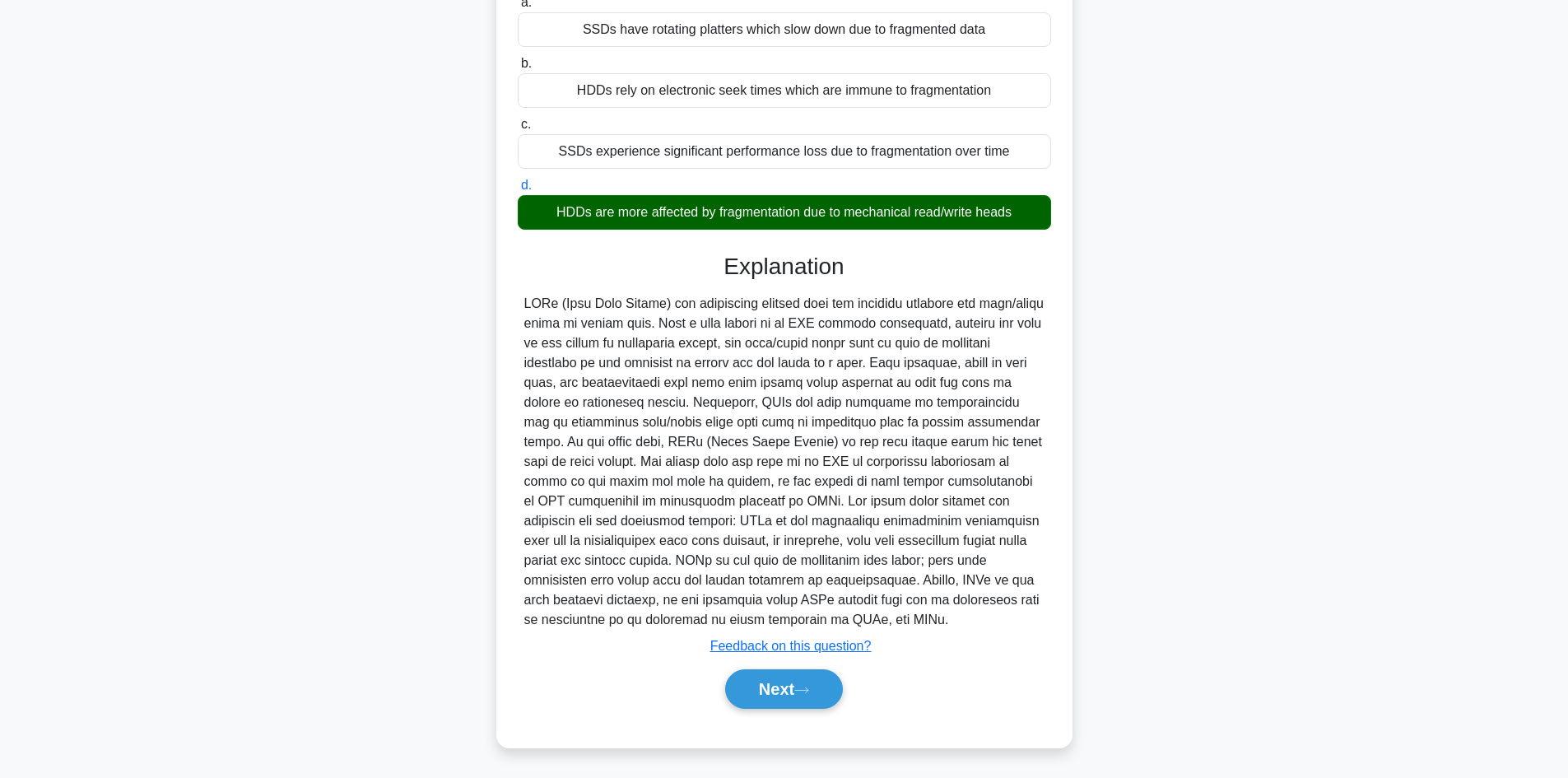 scroll, scrollTop: 238, scrollLeft: 0, axis: vertical 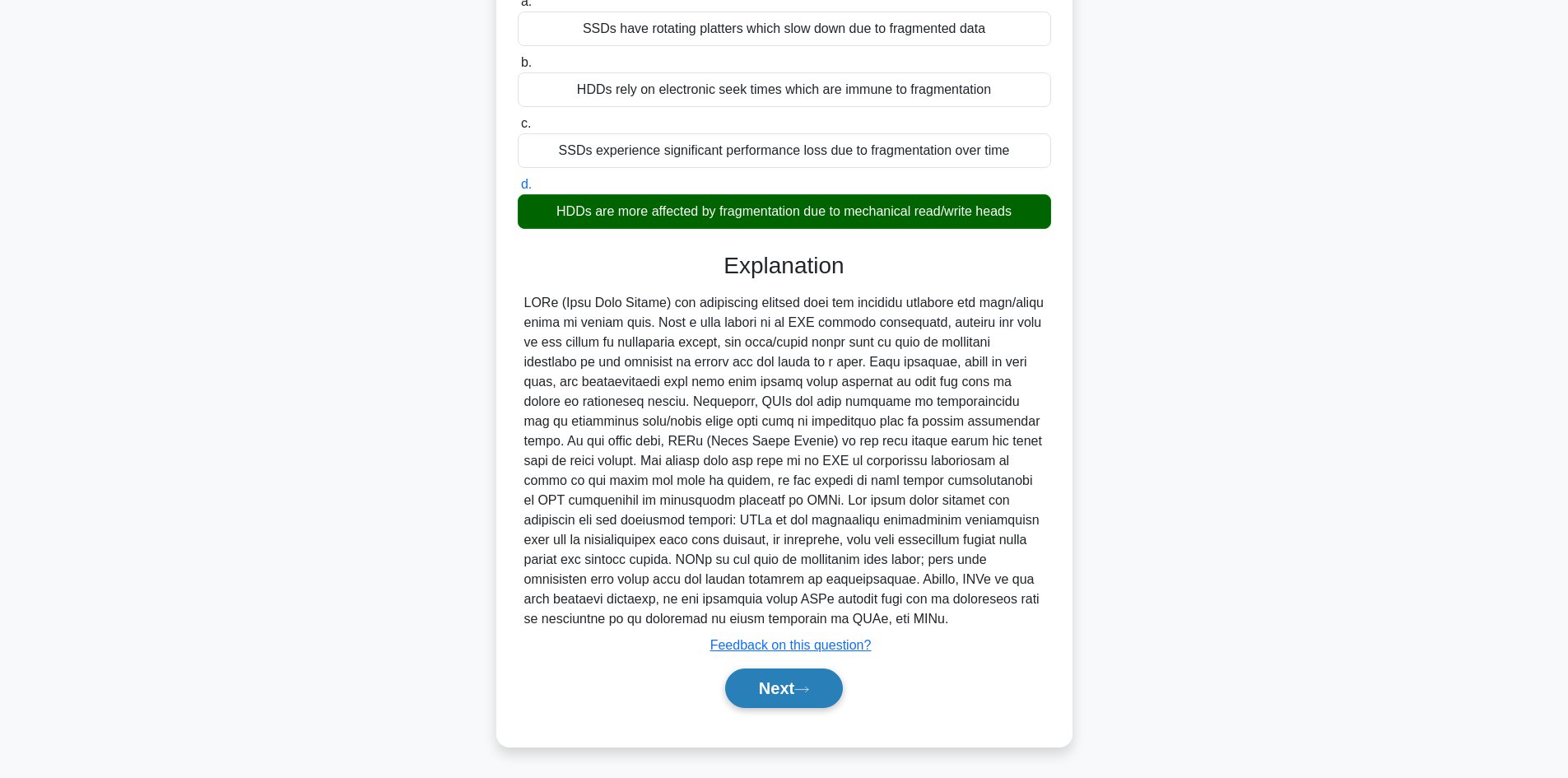 click on "Next" at bounding box center (784, 688) 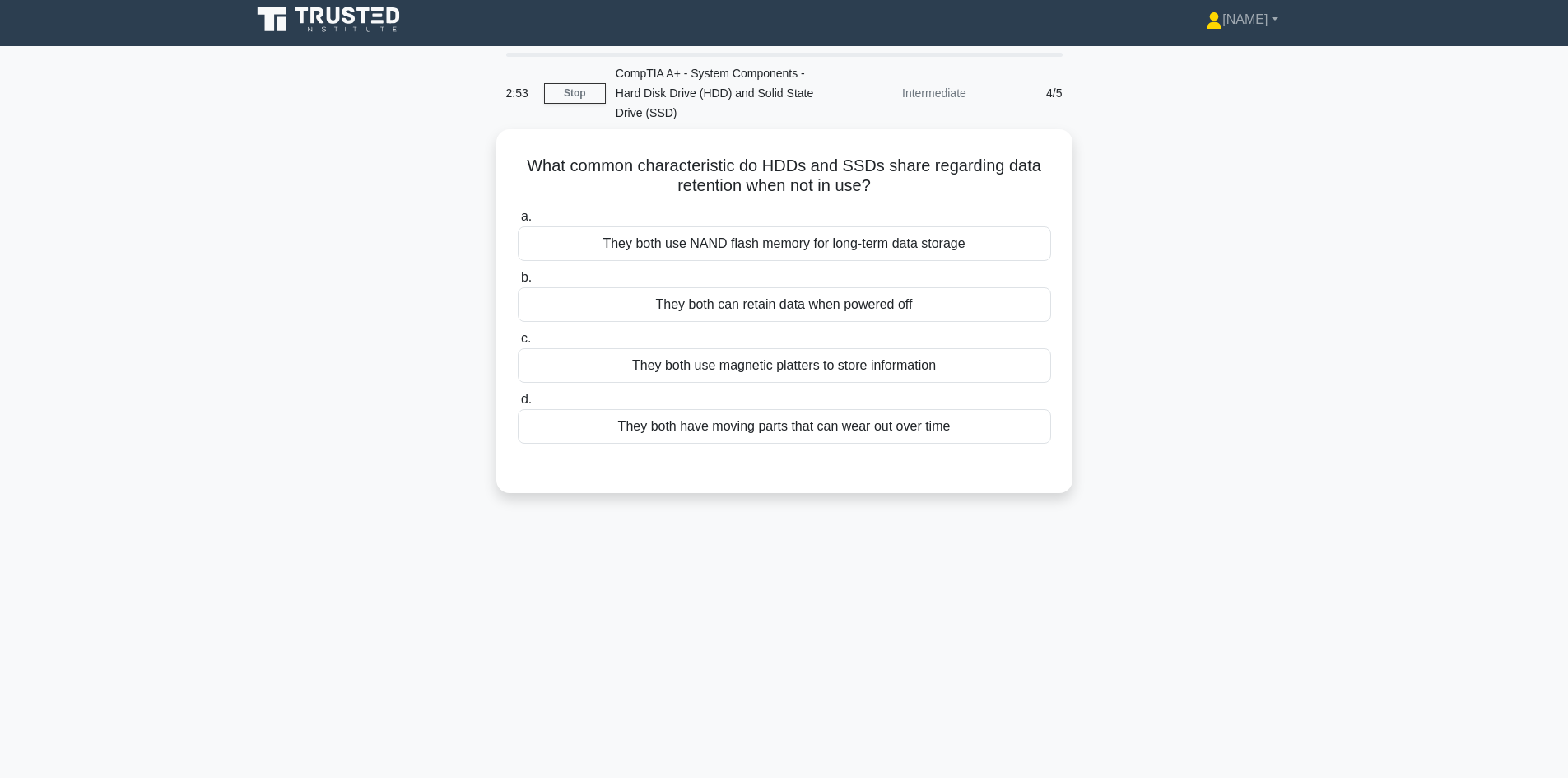 scroll, scrollTop: 0, scrollLeft: 0, axis: both 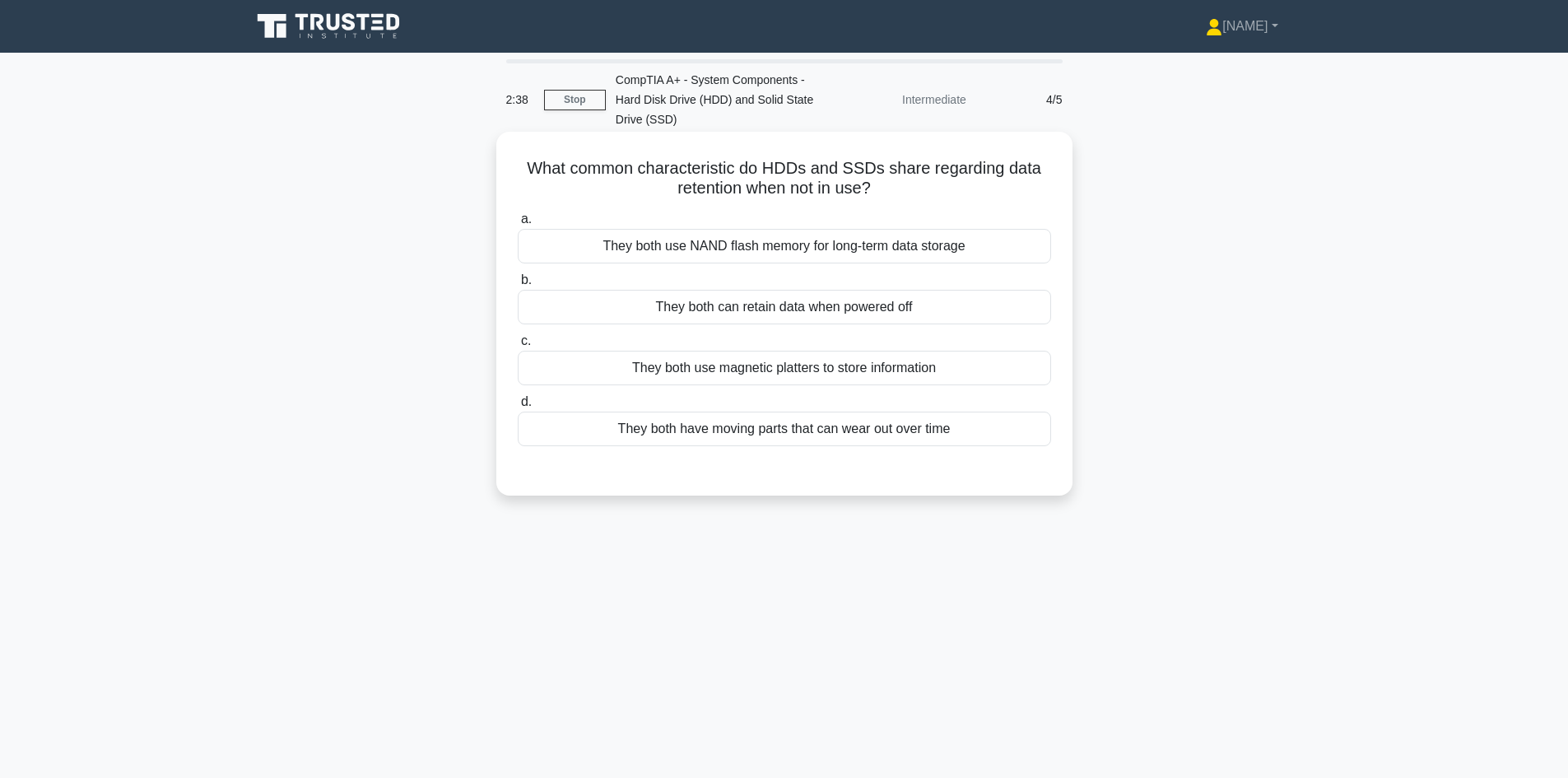 click on "They both can retain data when powered off" at bounding box center [784, 307] 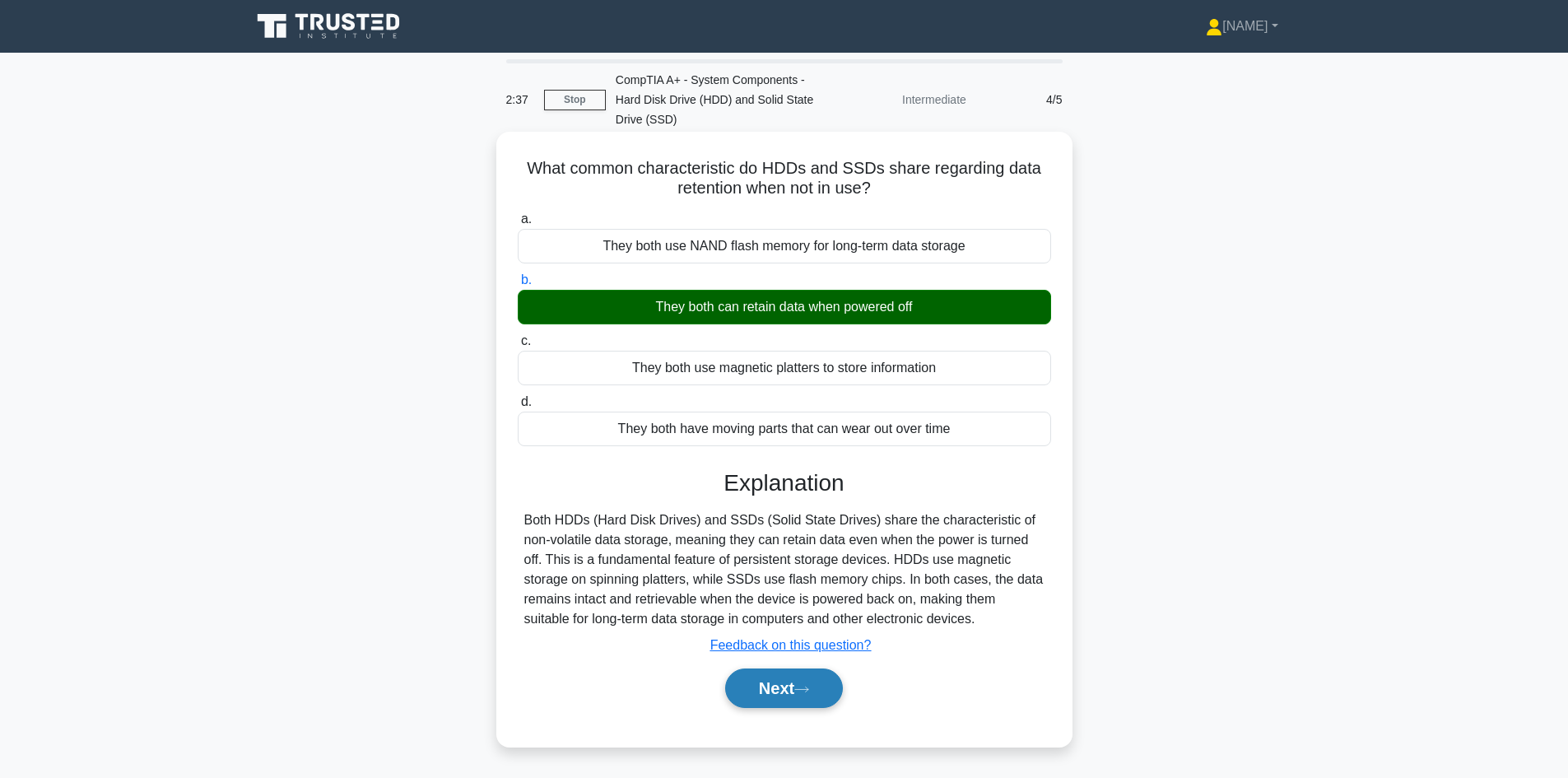 click on "Next" at bounding box center [784, 688] 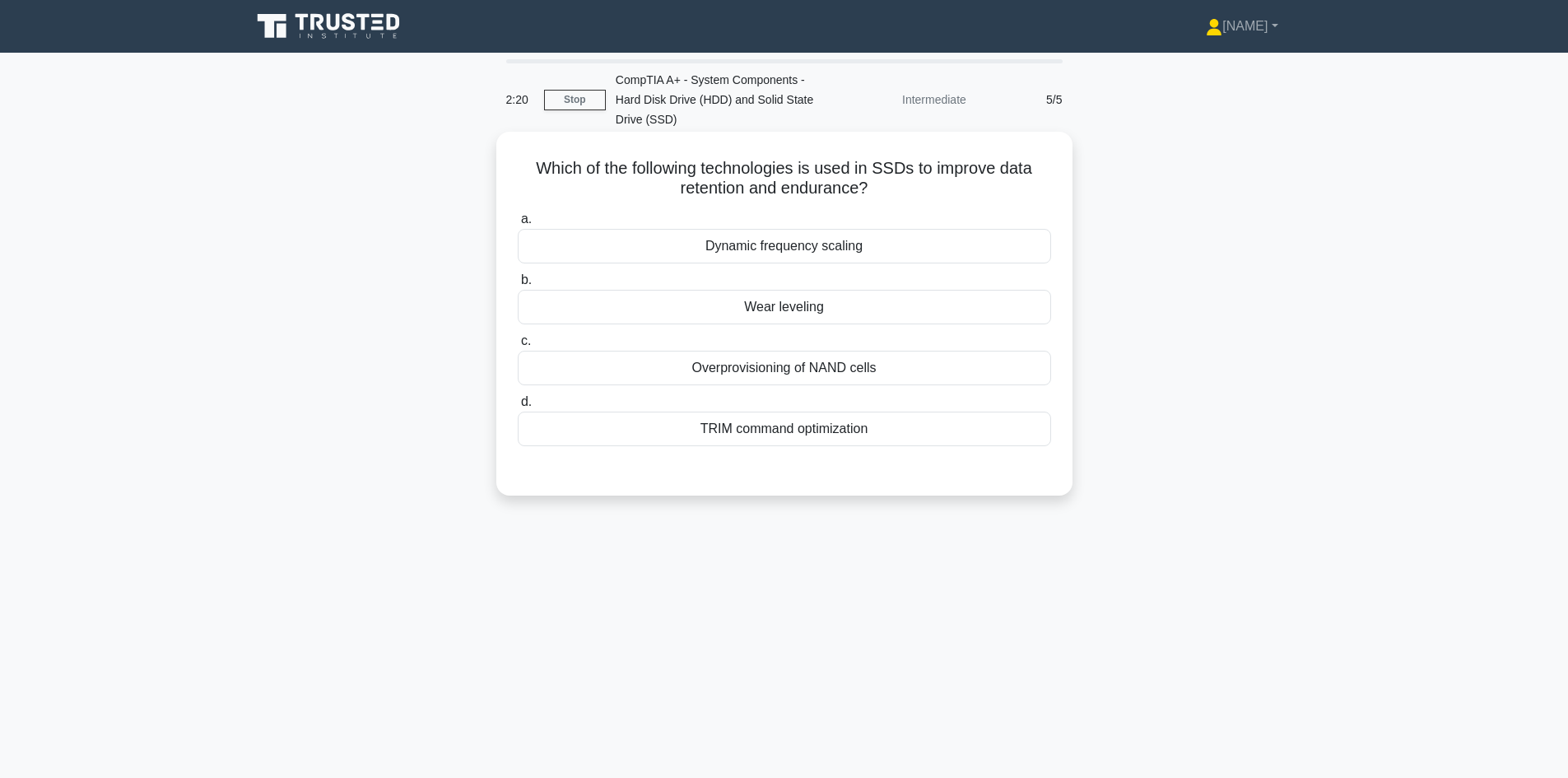 click on "TRIM command optimization" at bounding box center [784, 429] 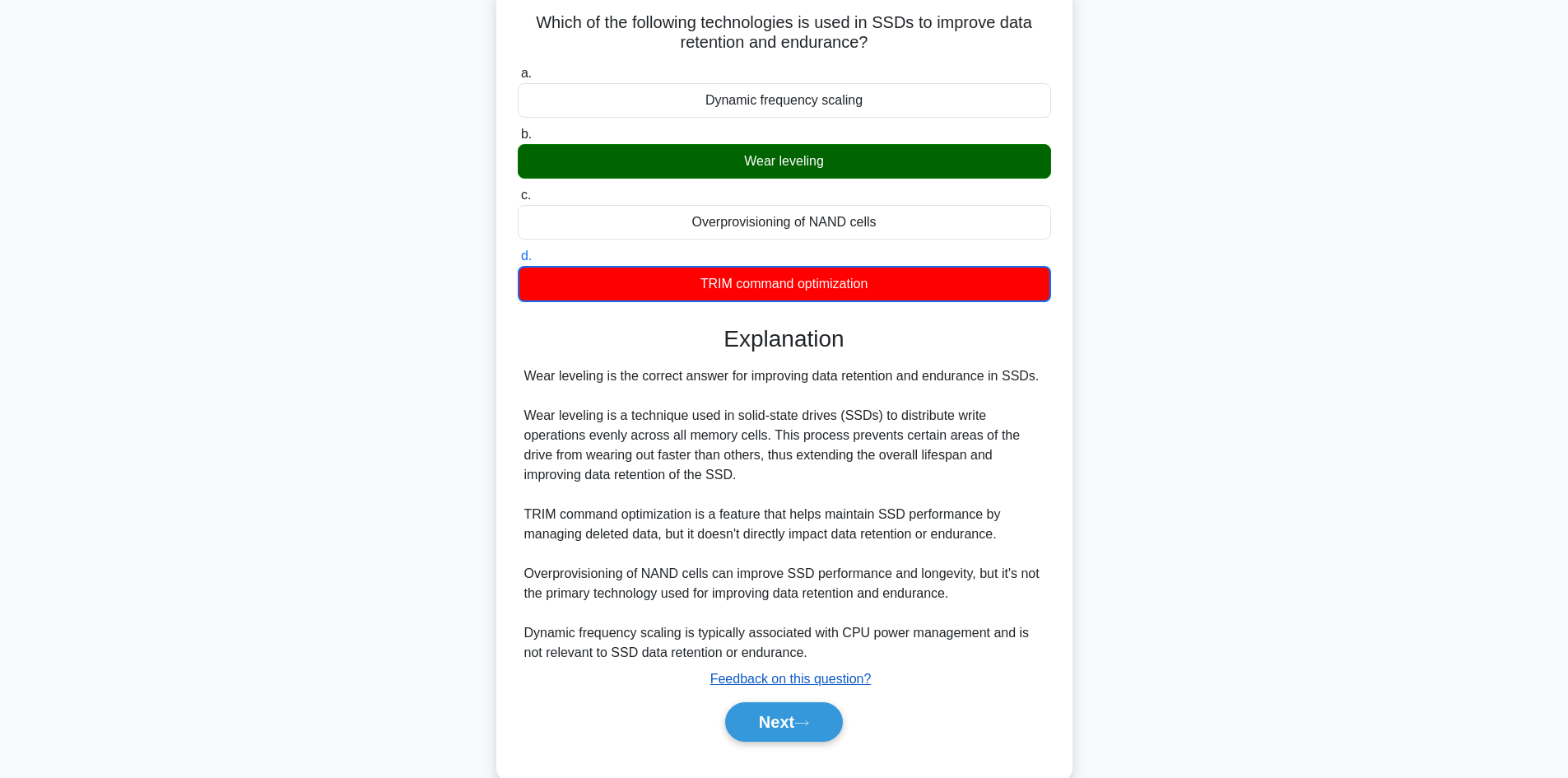 scroll, scrollTop: 180, scrollLeft: 0, axis: vertical 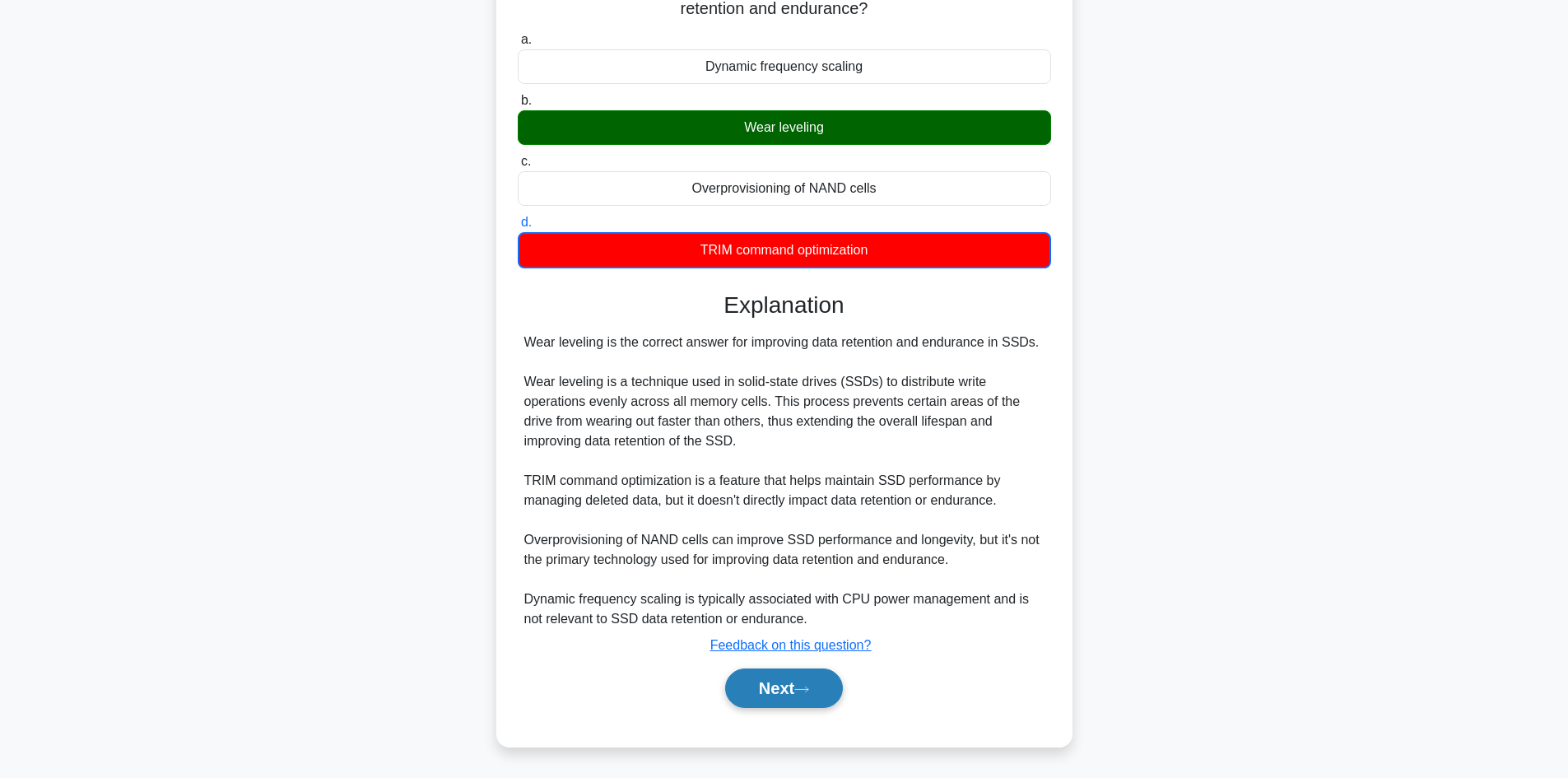click 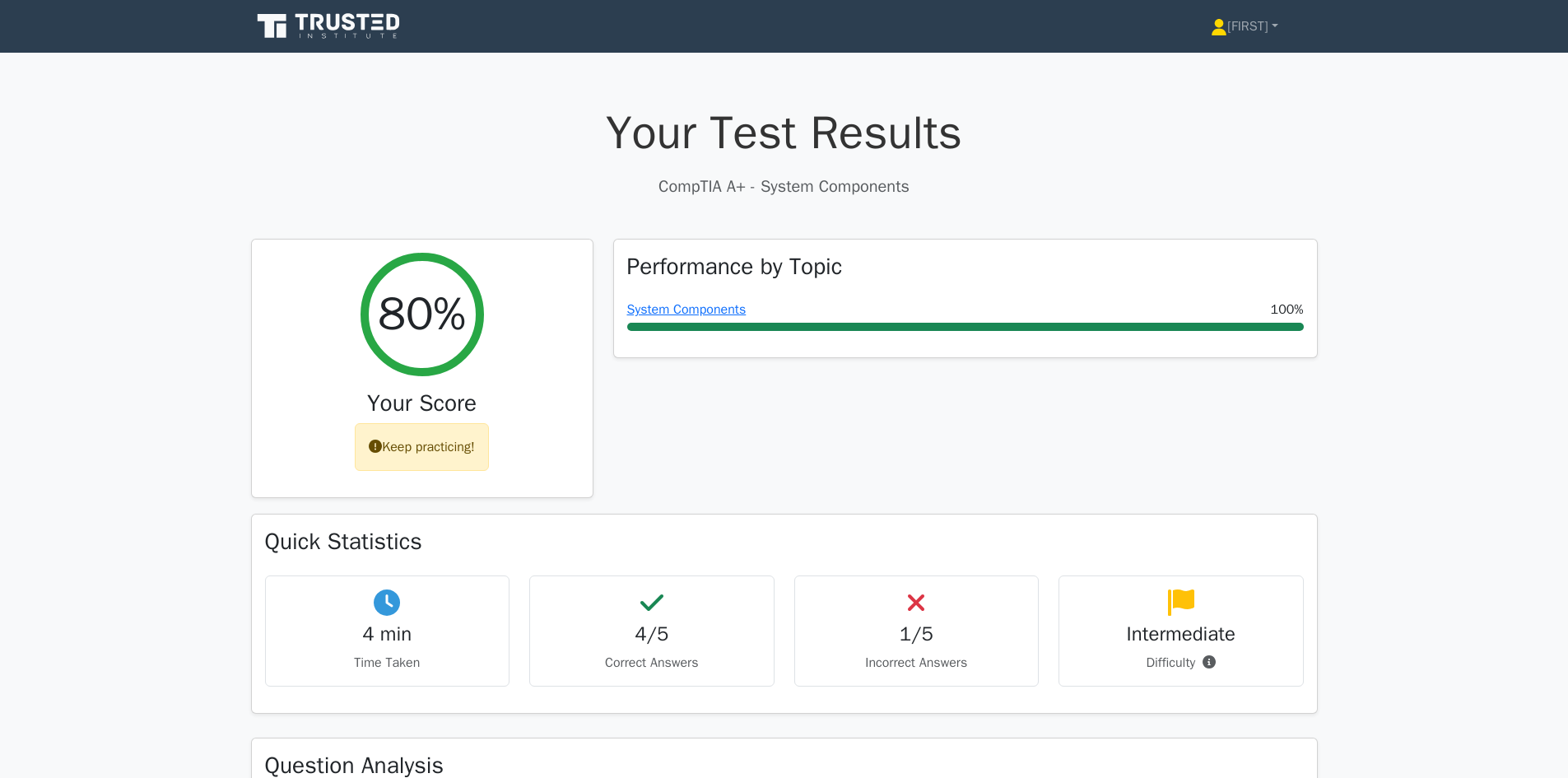 scroll, scrollTop: 0, scrollLeft: 0, axis: both 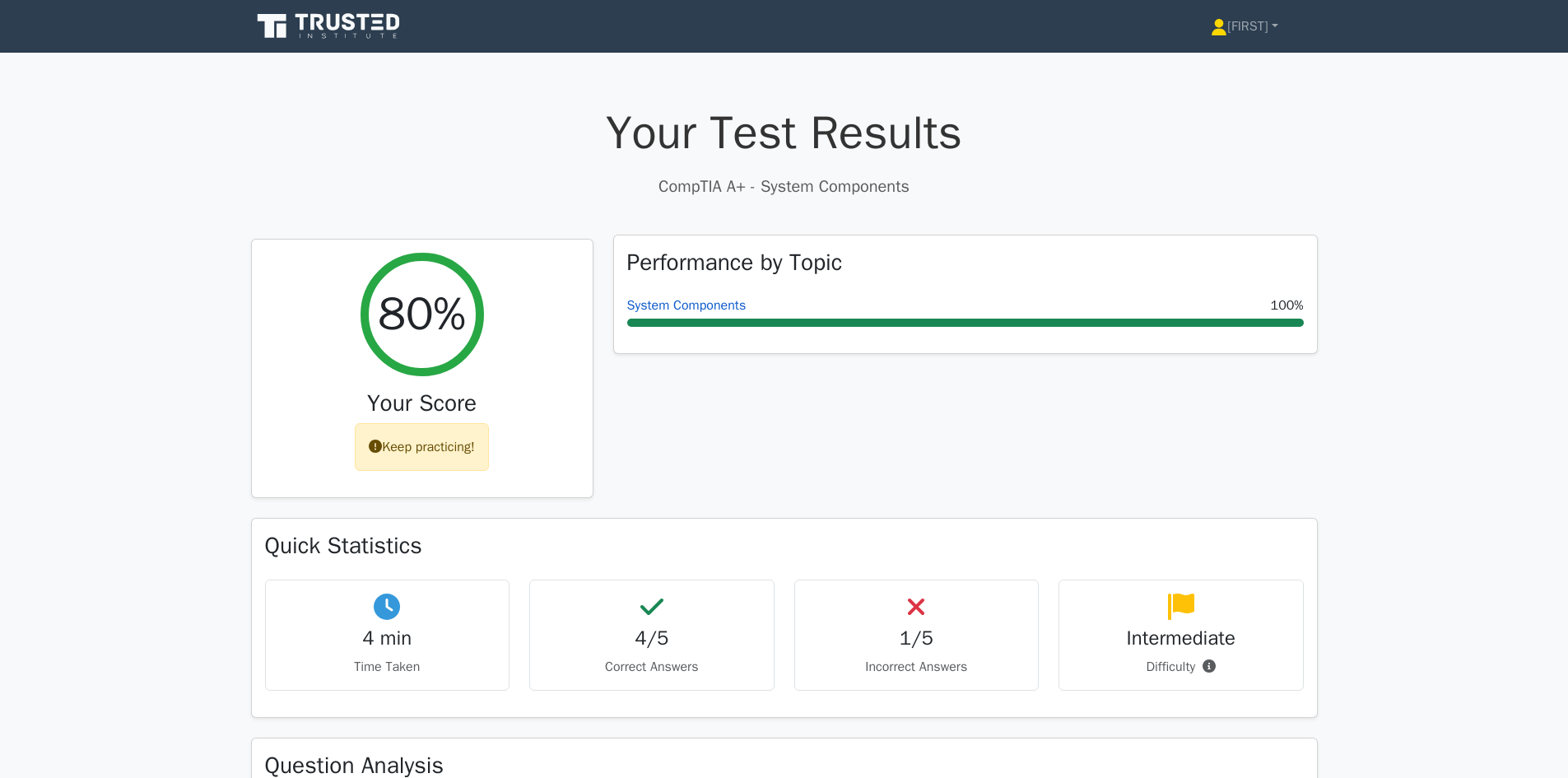 click on "System Components" at bounding box center (686, 305) 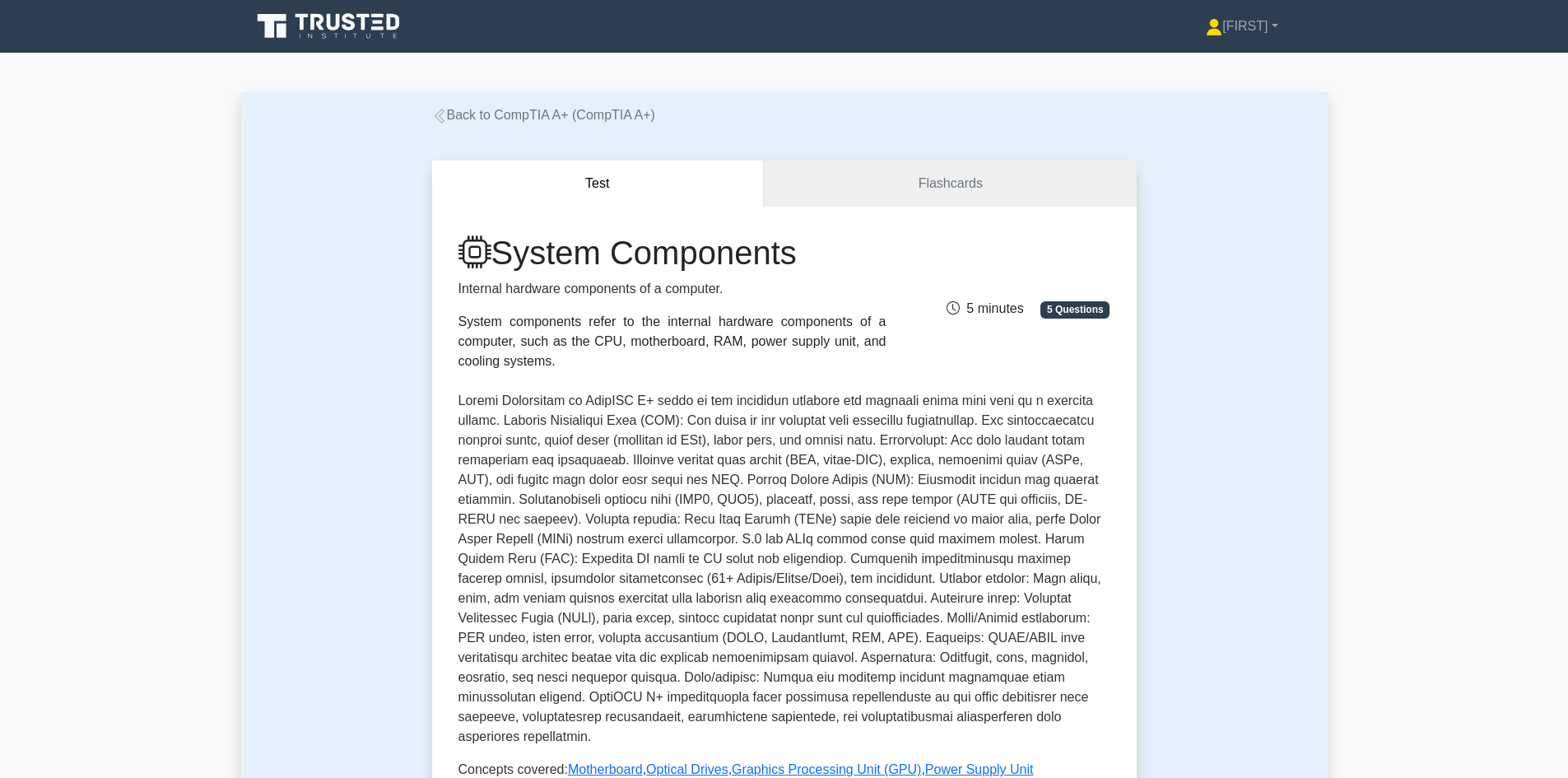scroll, scrollTop: 0, scrollLeft: 0, axis: both 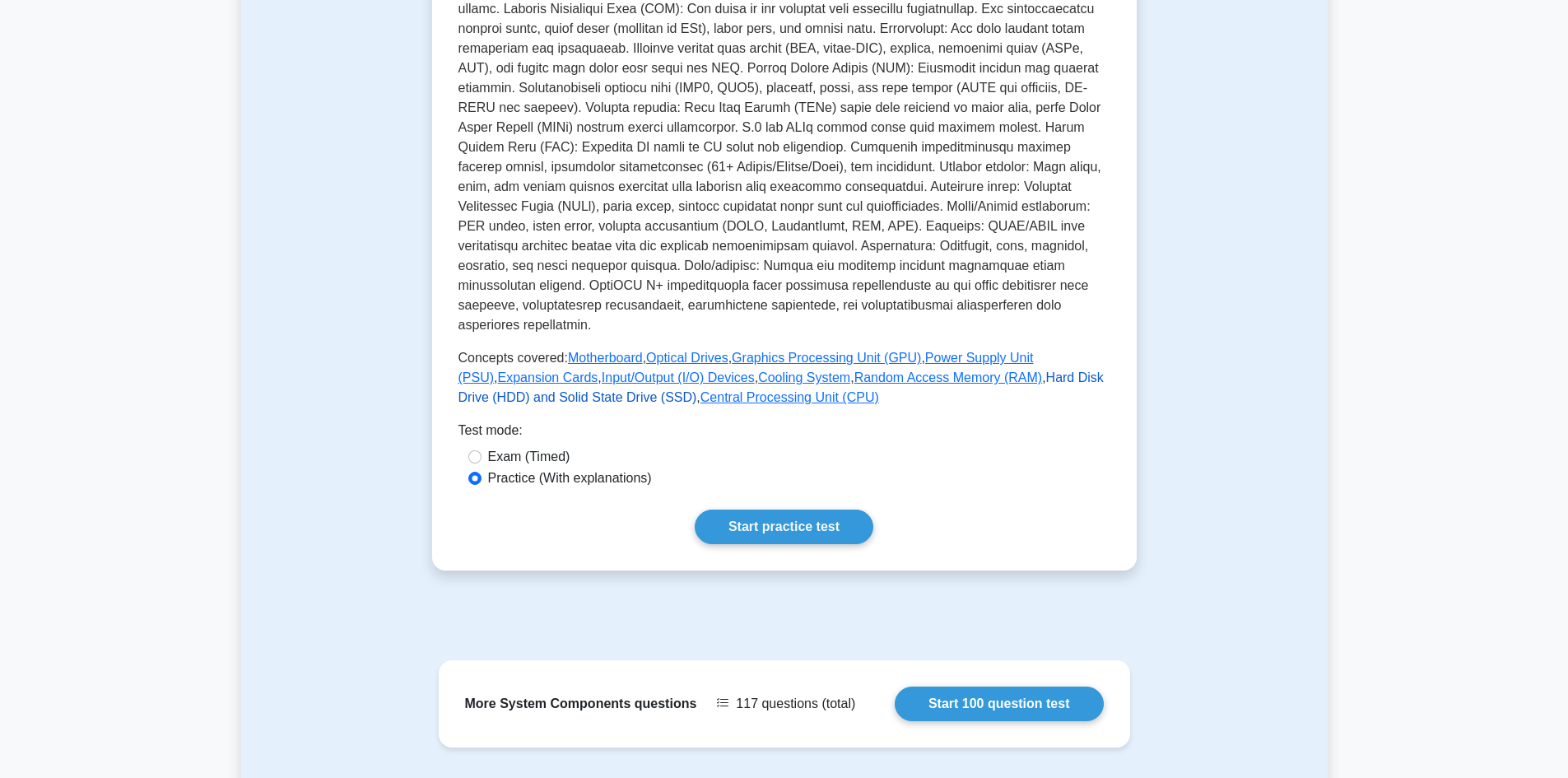 click on "Hard Disk Drive (HDD) and Solid State Drive (SSD)" at bounding box center (781, 387) 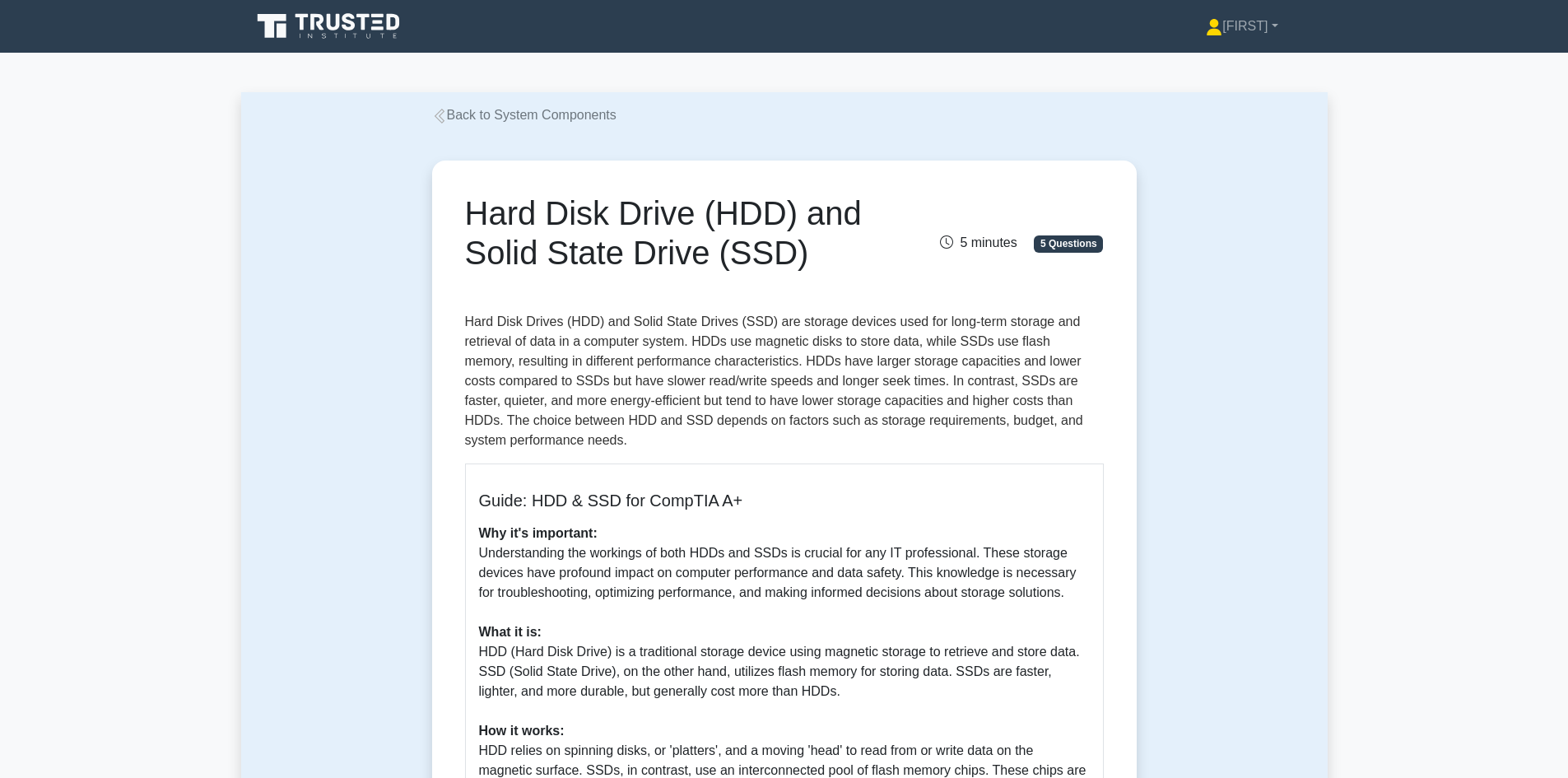 scroll, scrollTop: 0, scrollLeft: 0, axis: both 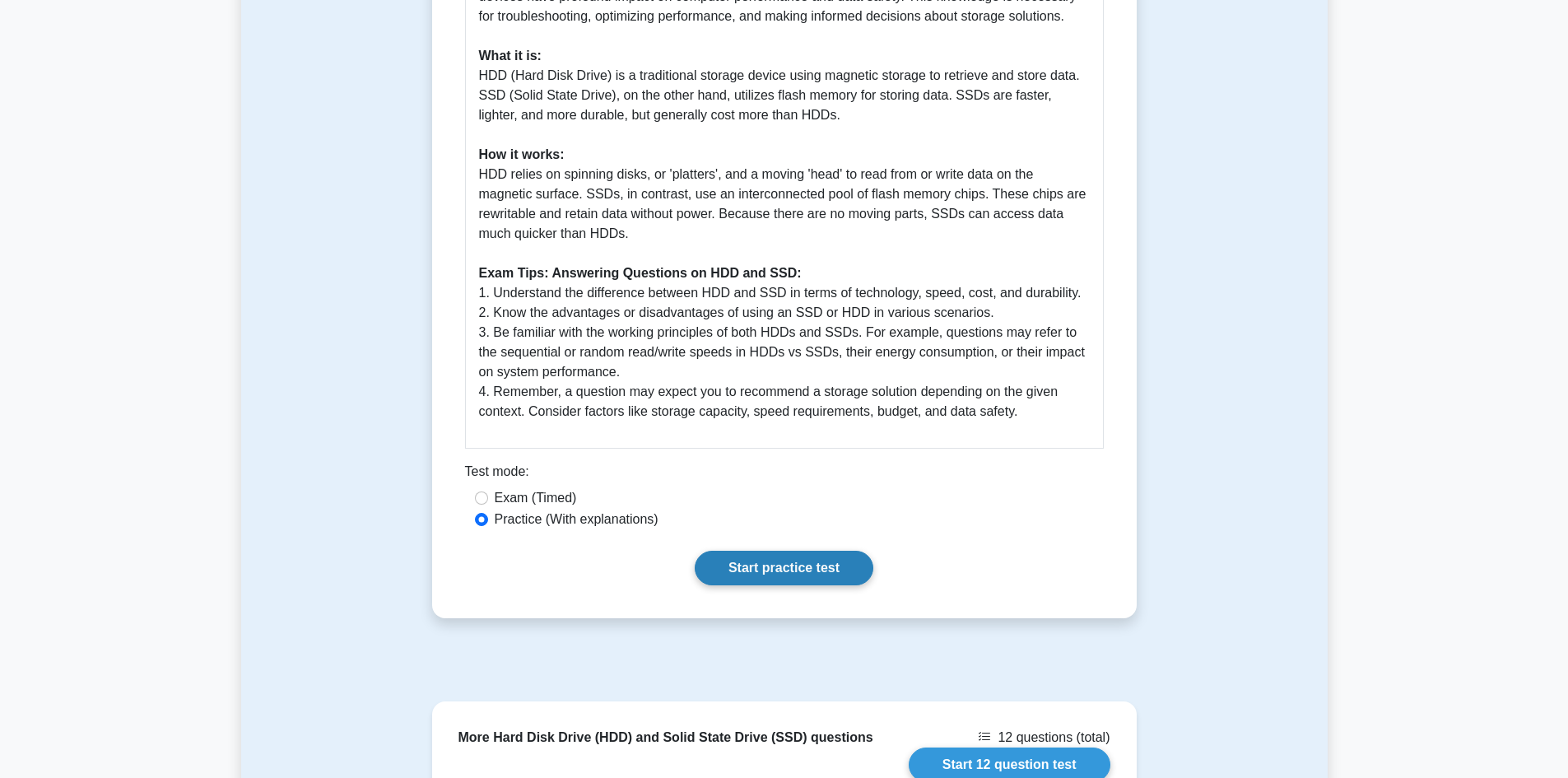 click on "Start practice test" at bounding box center (784, 568) 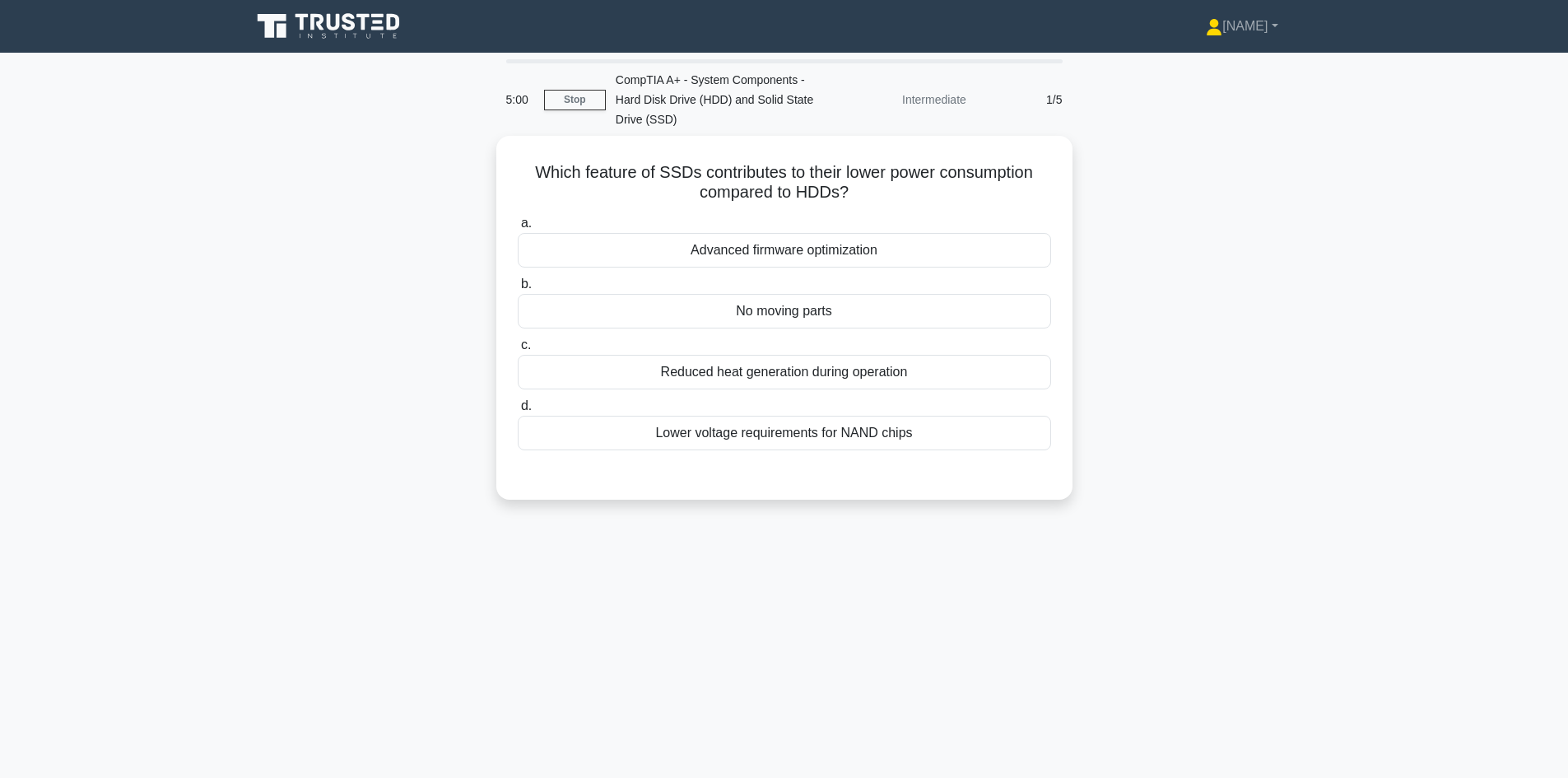 scroll, scrollTop: 0, scrollLeft: 0, axis: both 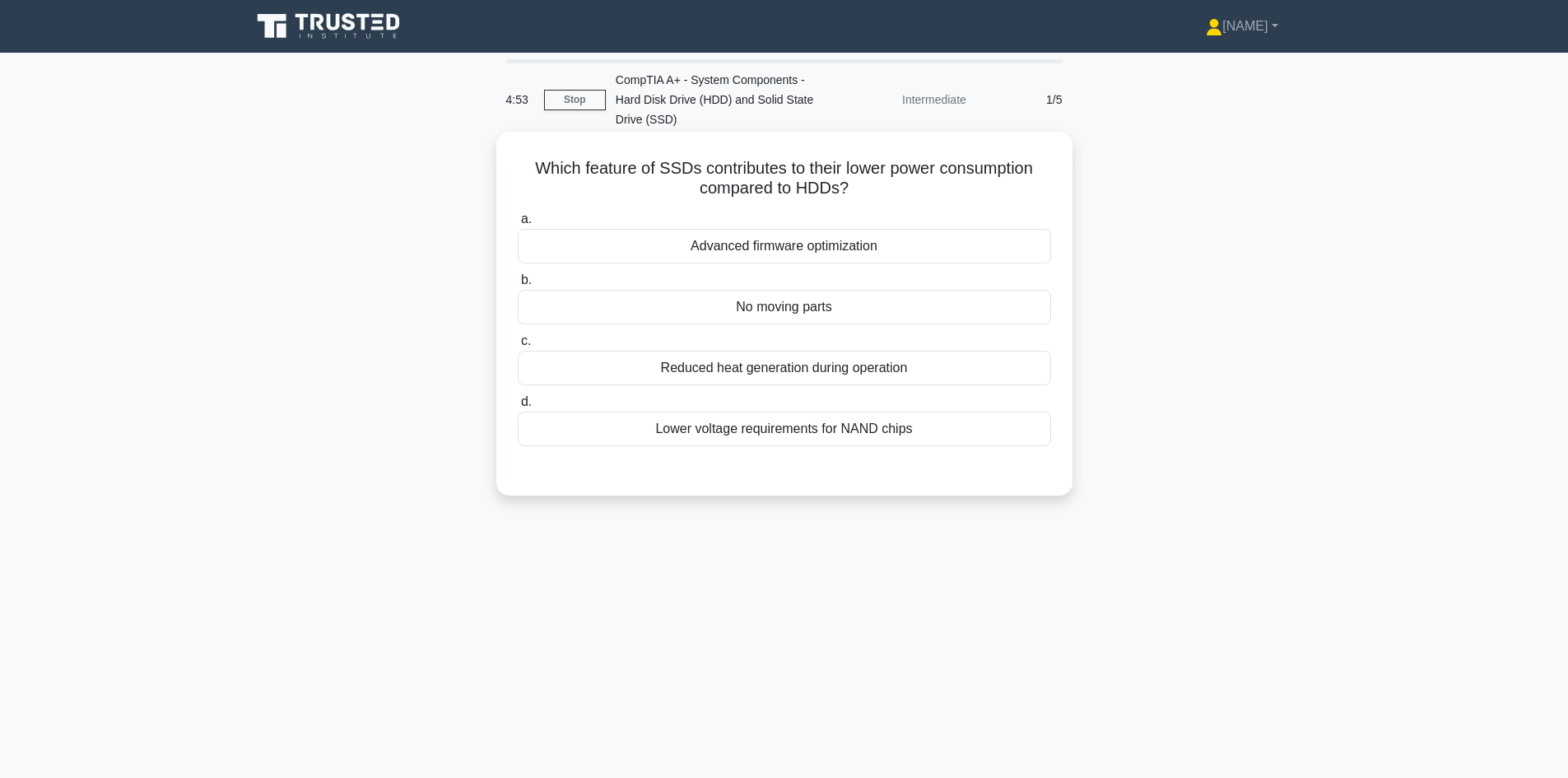 click on "No moving parts" at bounding box center [784, 307] 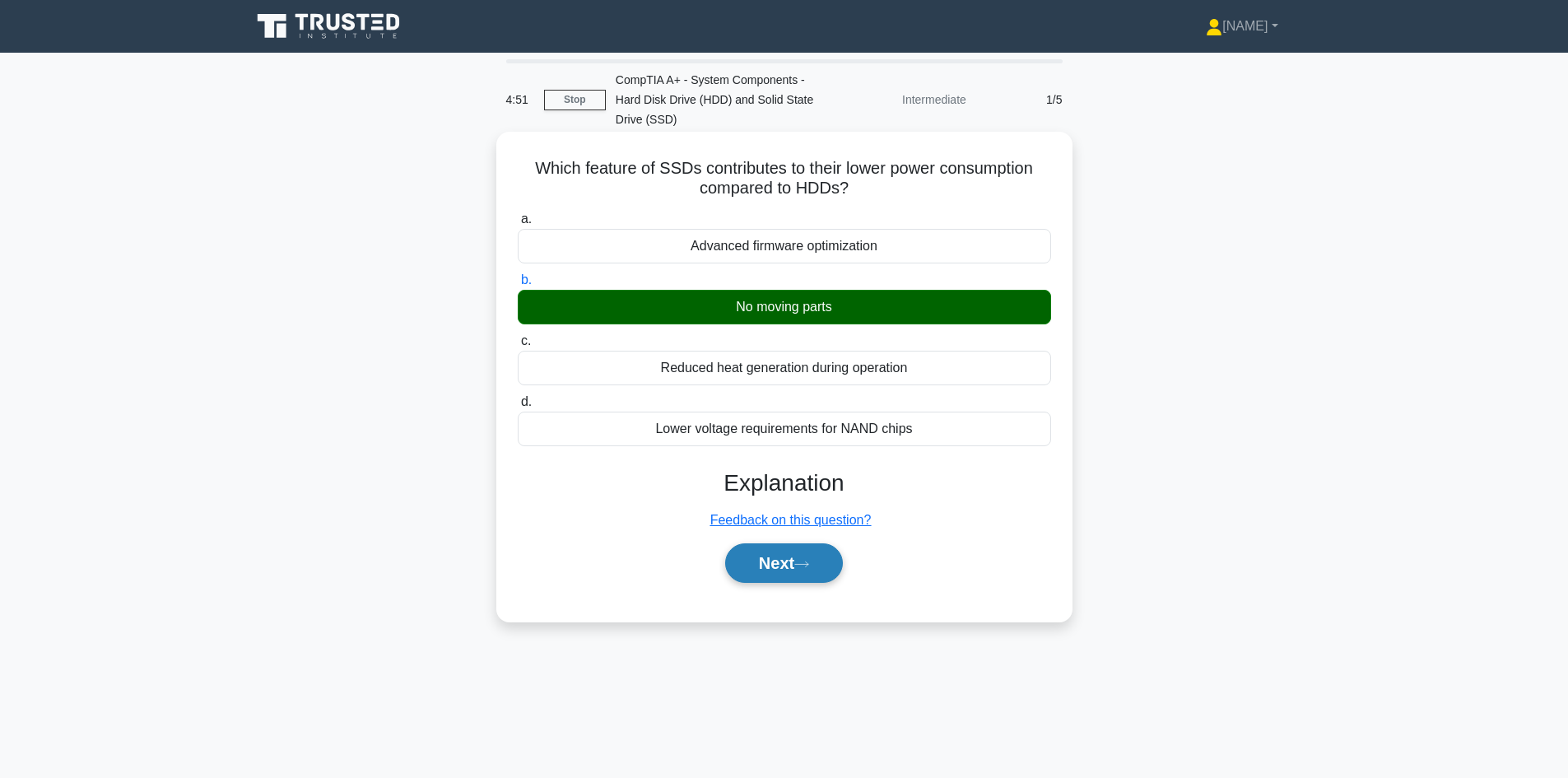 click on "Next" at bounding box center (784, 563) 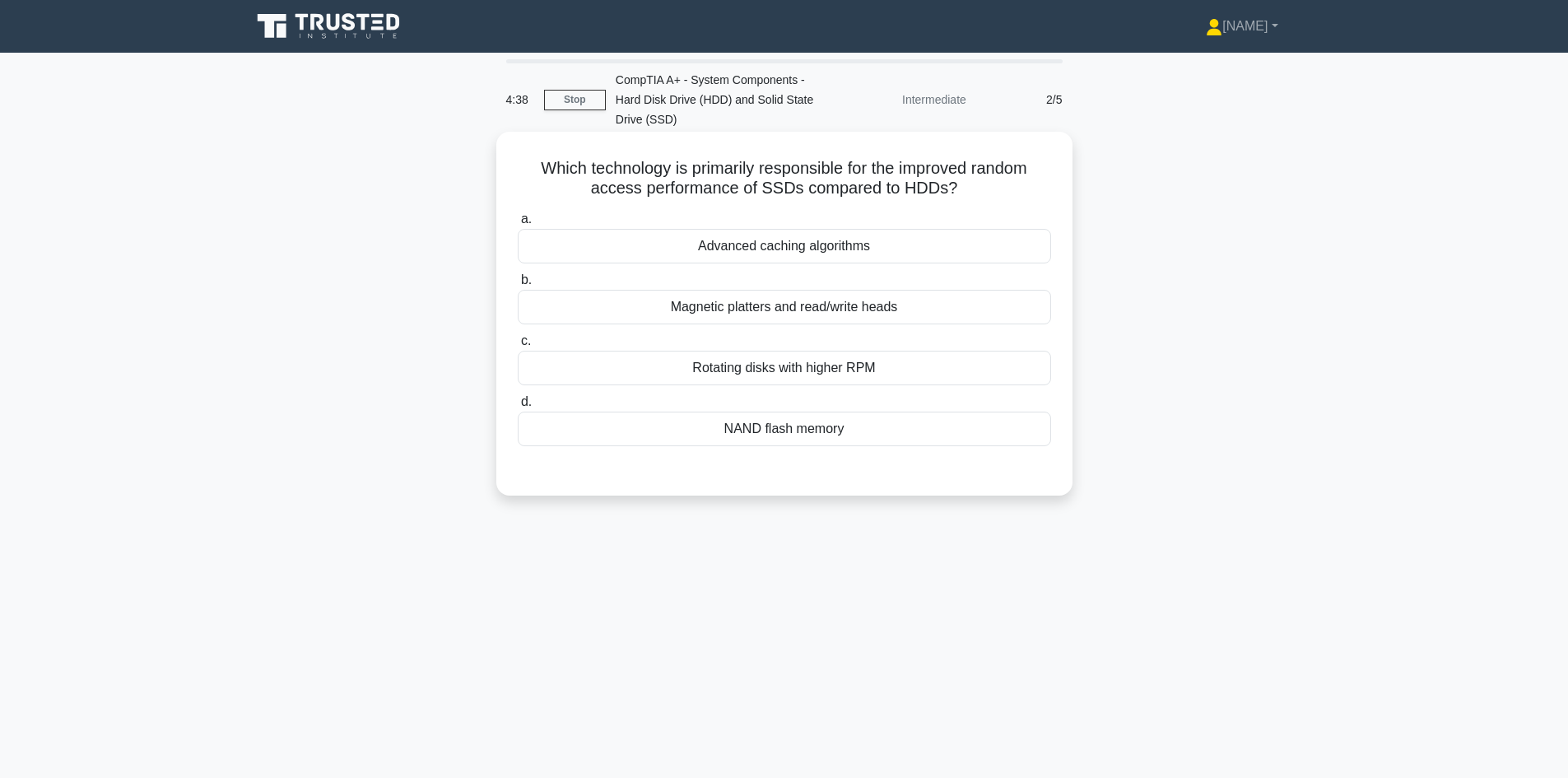 click on "NAND flash memory" at bounding box center [784, 429] 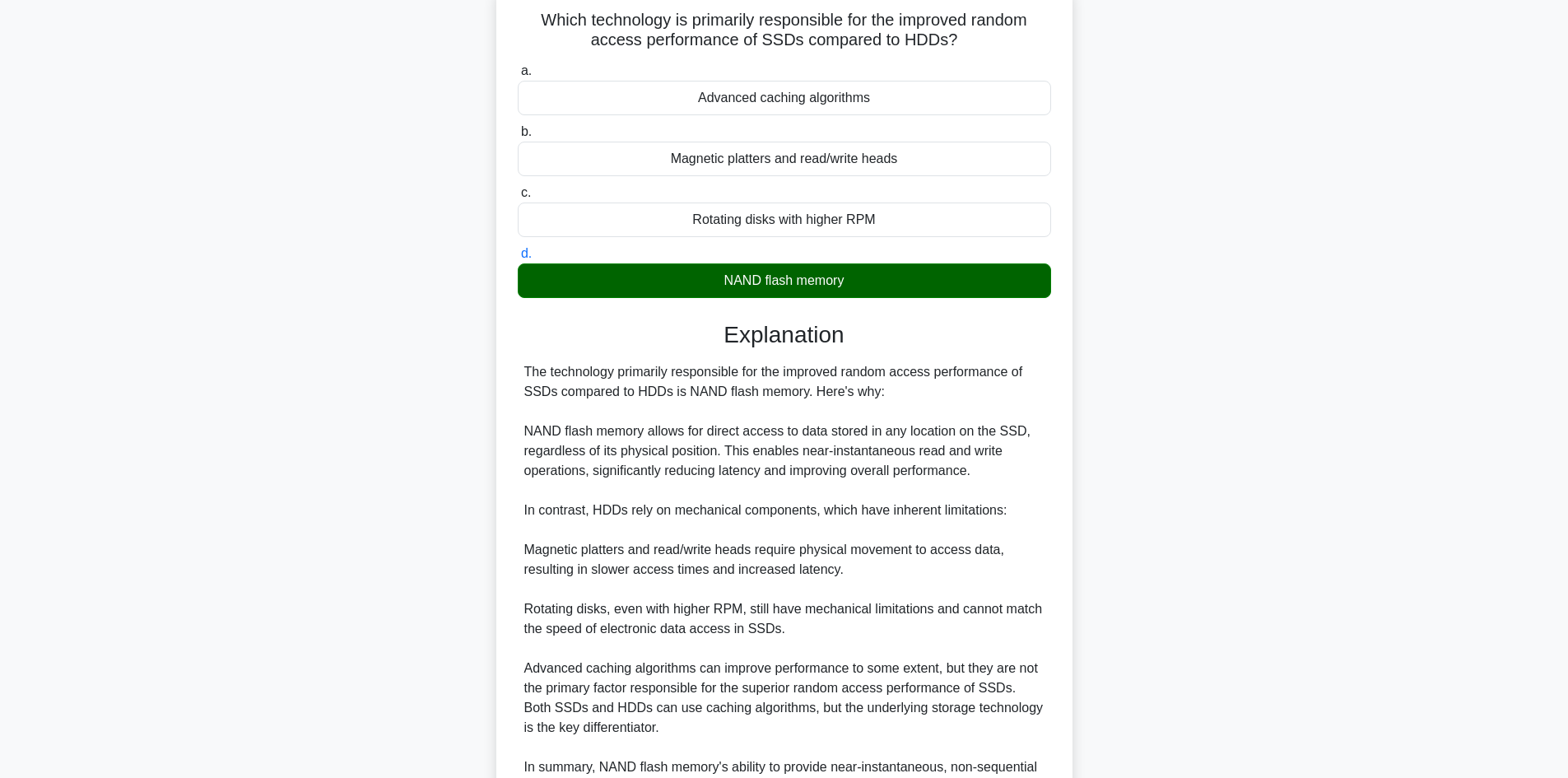 scroll, scrollTop: 337, scrollLeft: 0, axis: vertical 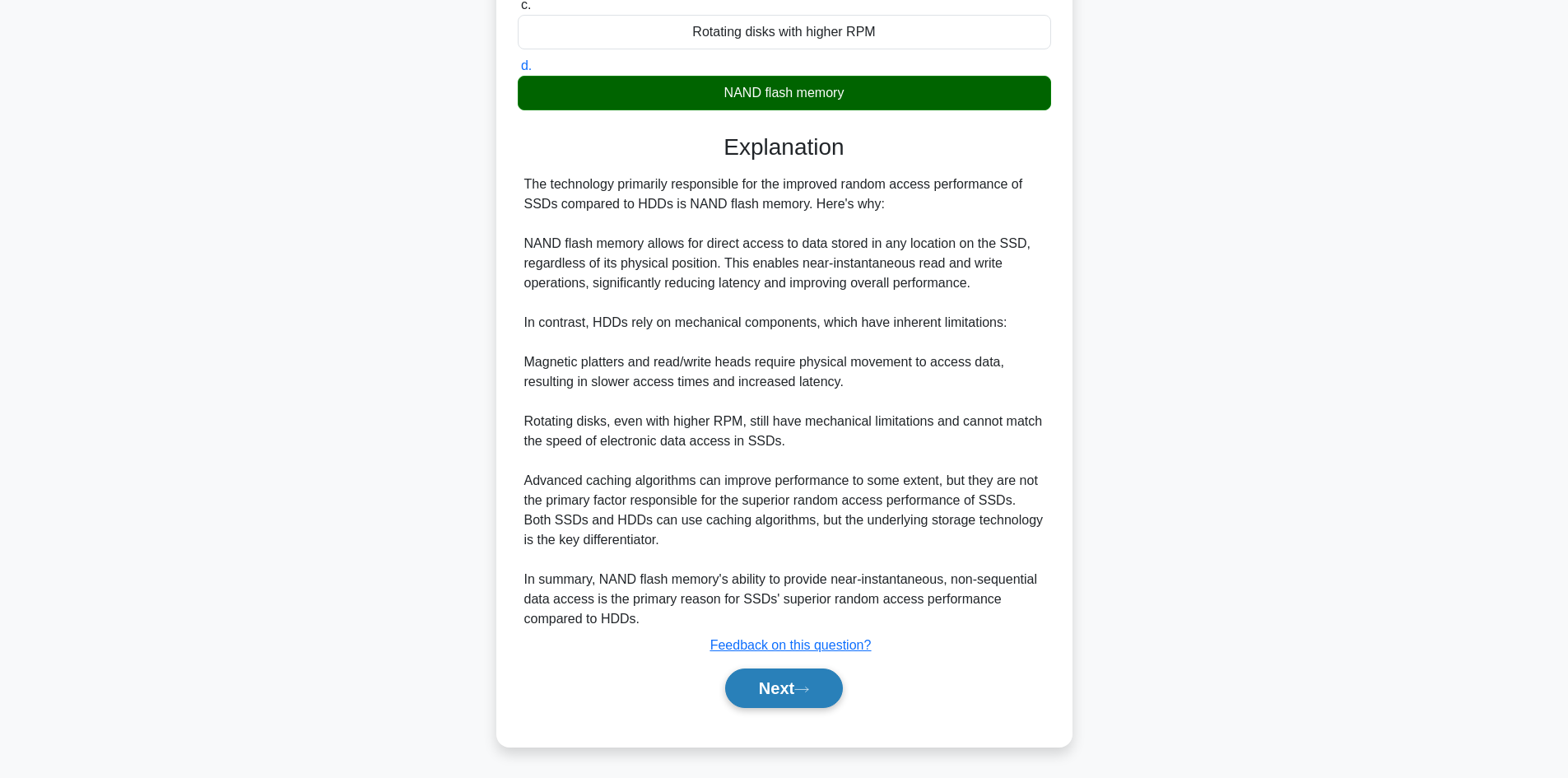 click on "Next" at bounding box center [784, 688] 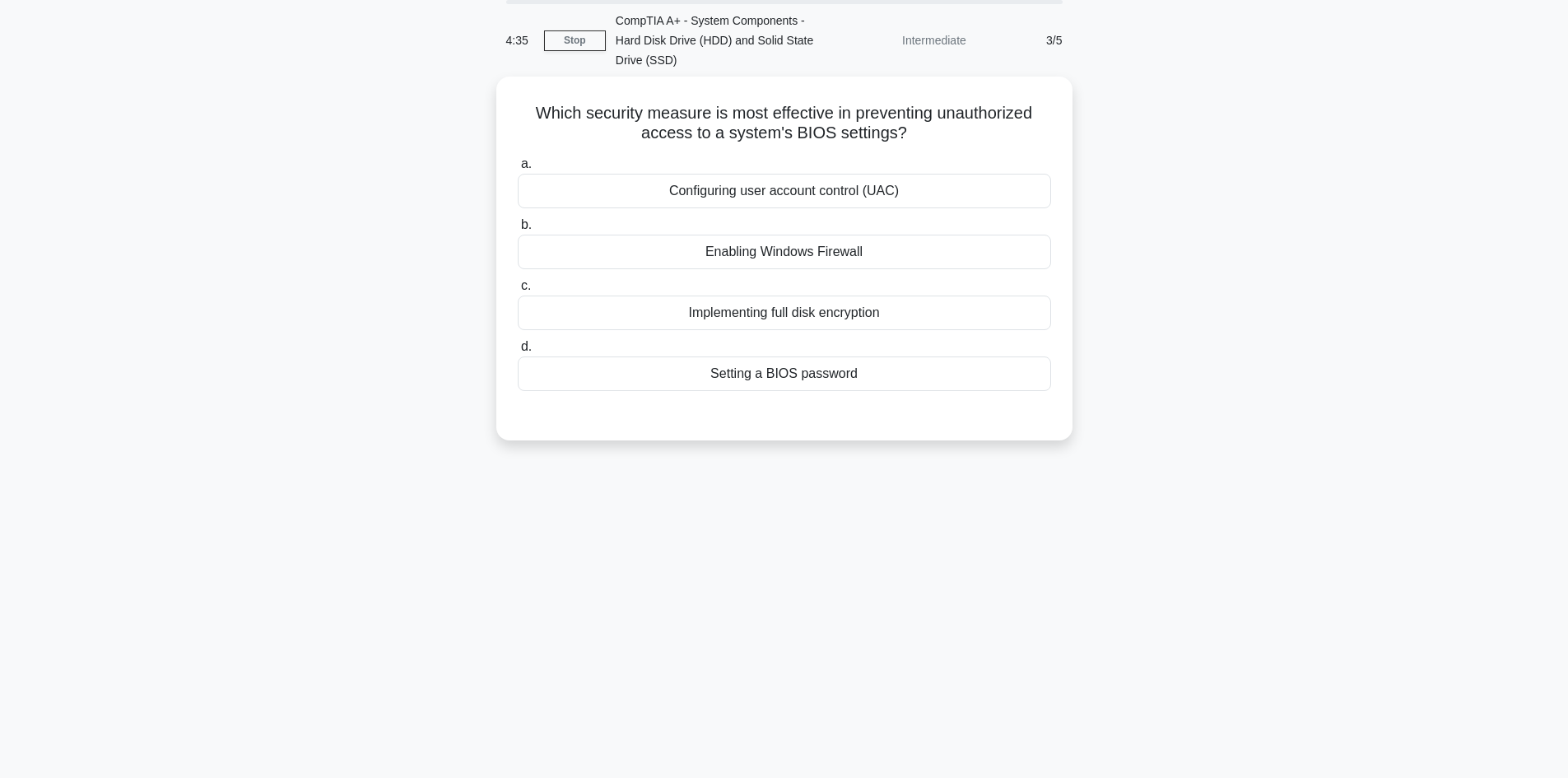 scroll, scrollTop: 0, scrollLeft: 0, axis: both 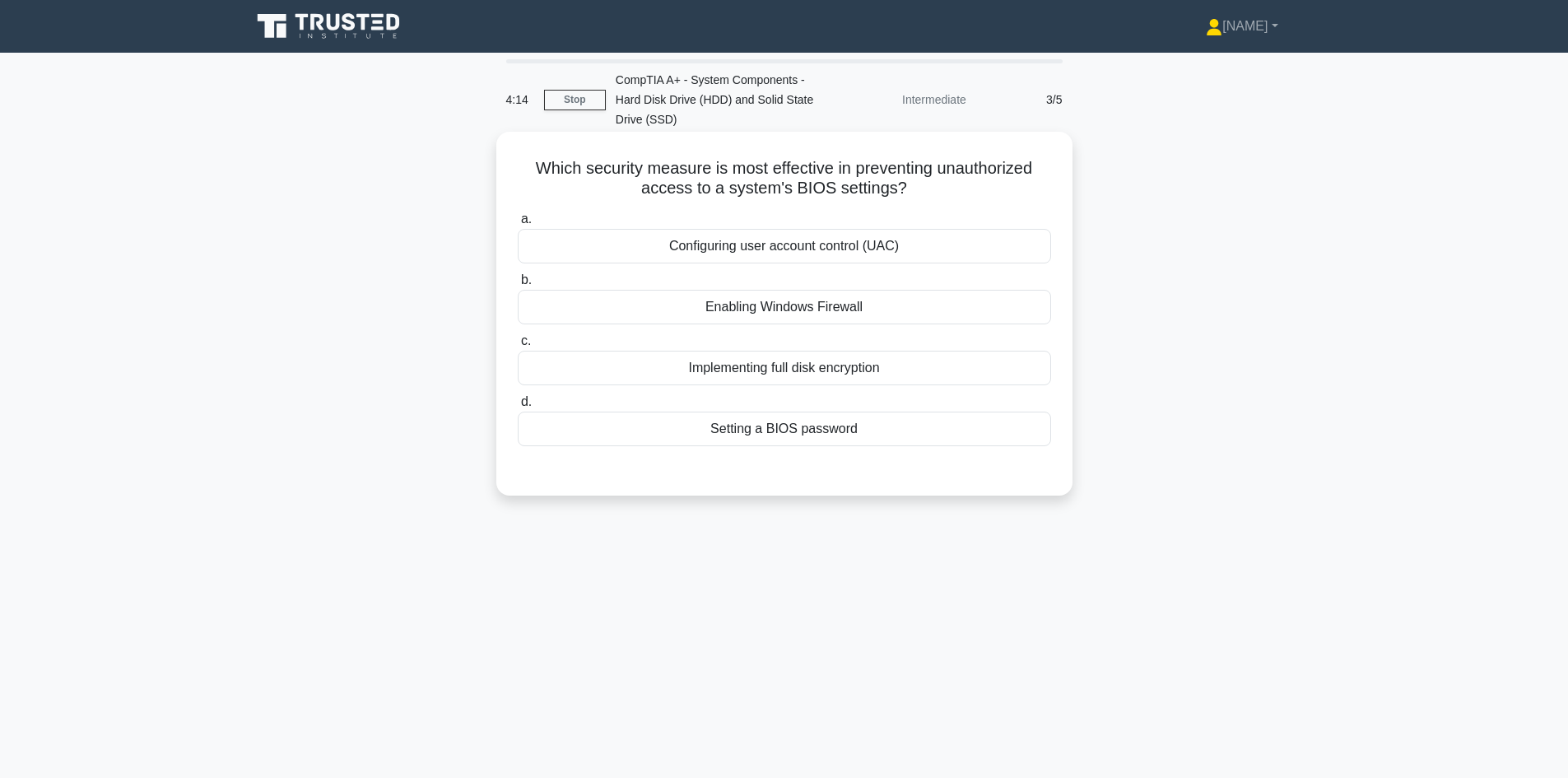 click on "Setting a BIOS password" at bounding box center [784, 429] 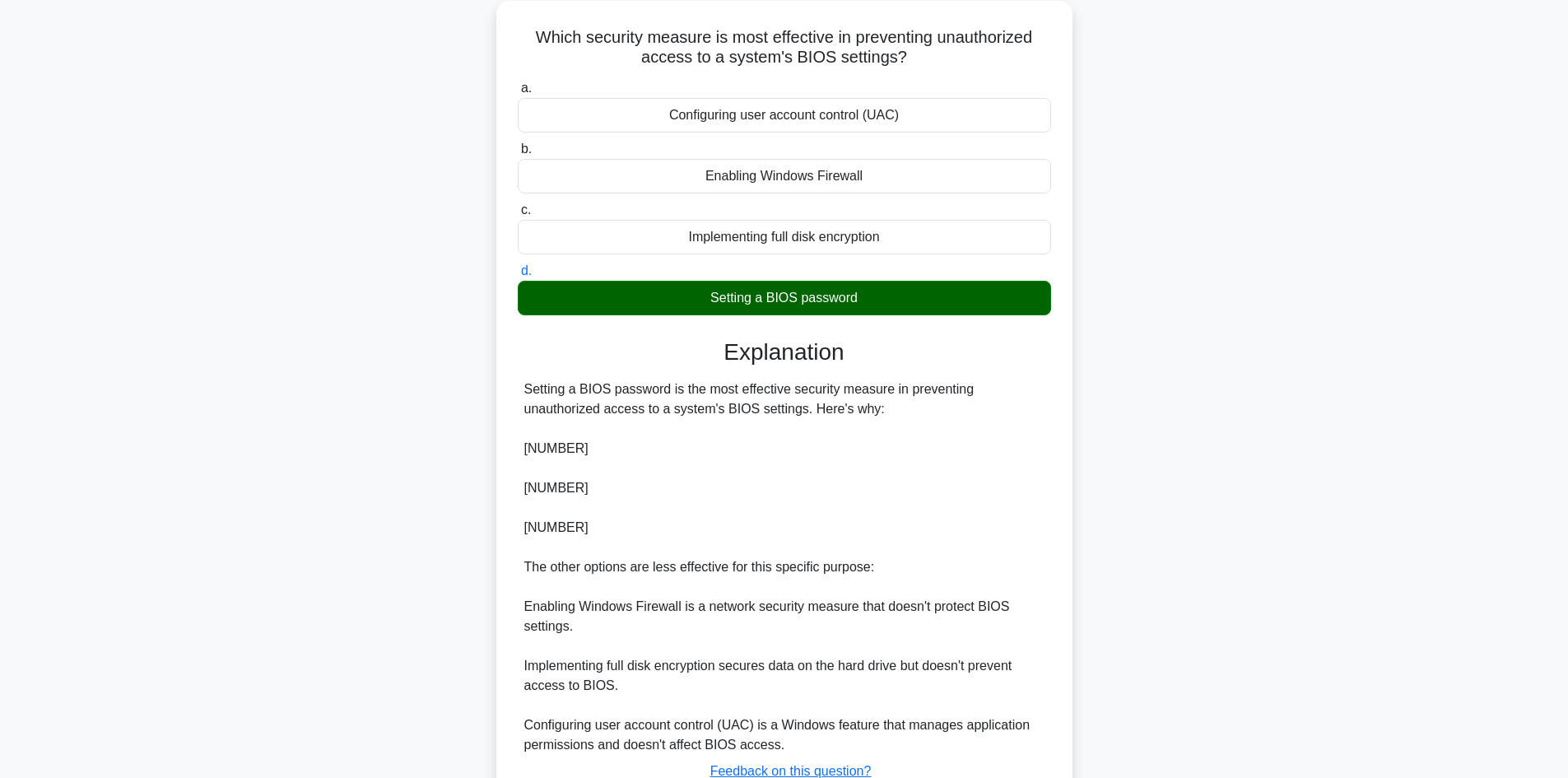 scroll, scrollTop: 317, scrollLeft: 0, axis: vertical 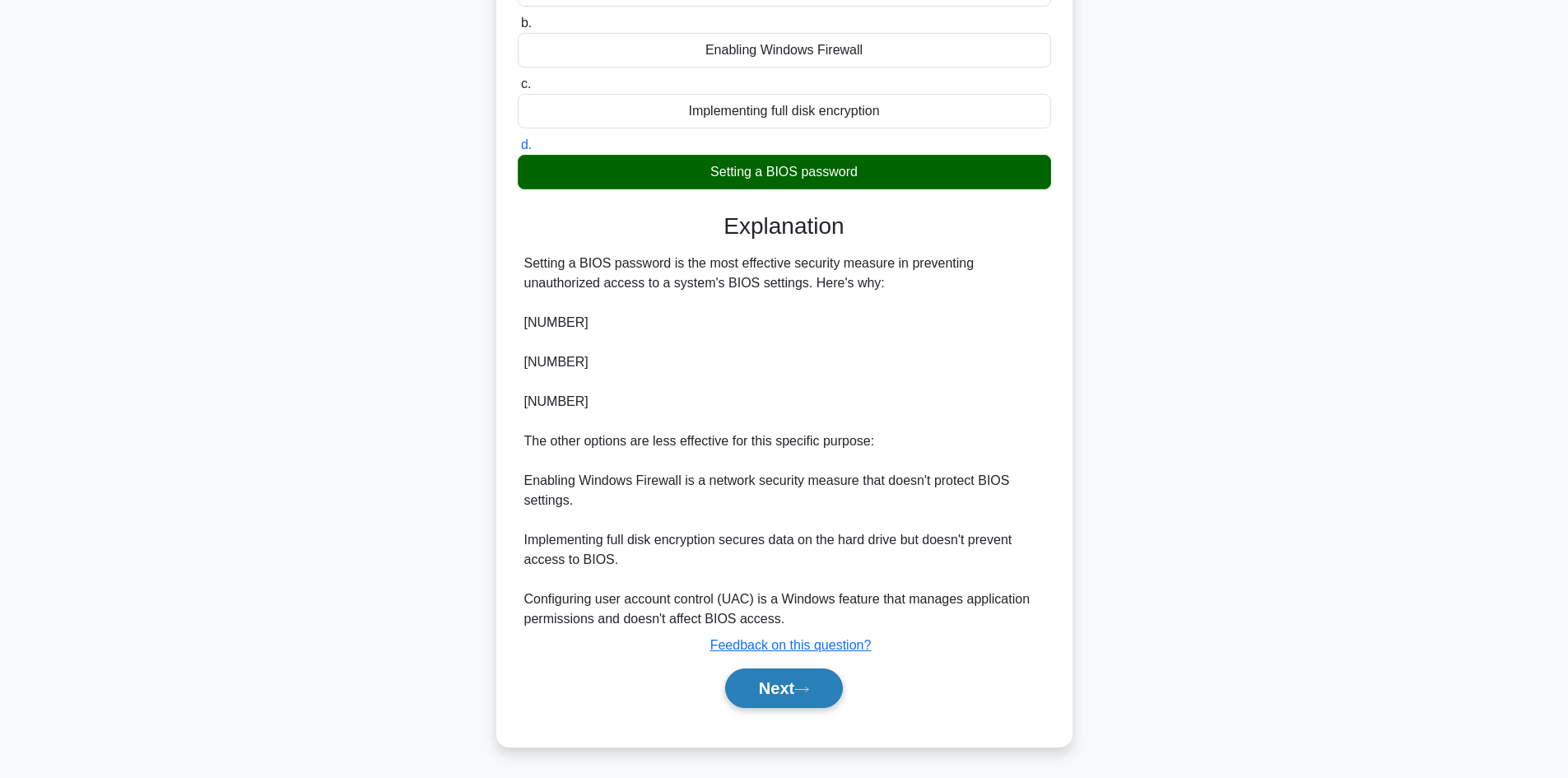 click on "Next" at bounding box center [784, 688] 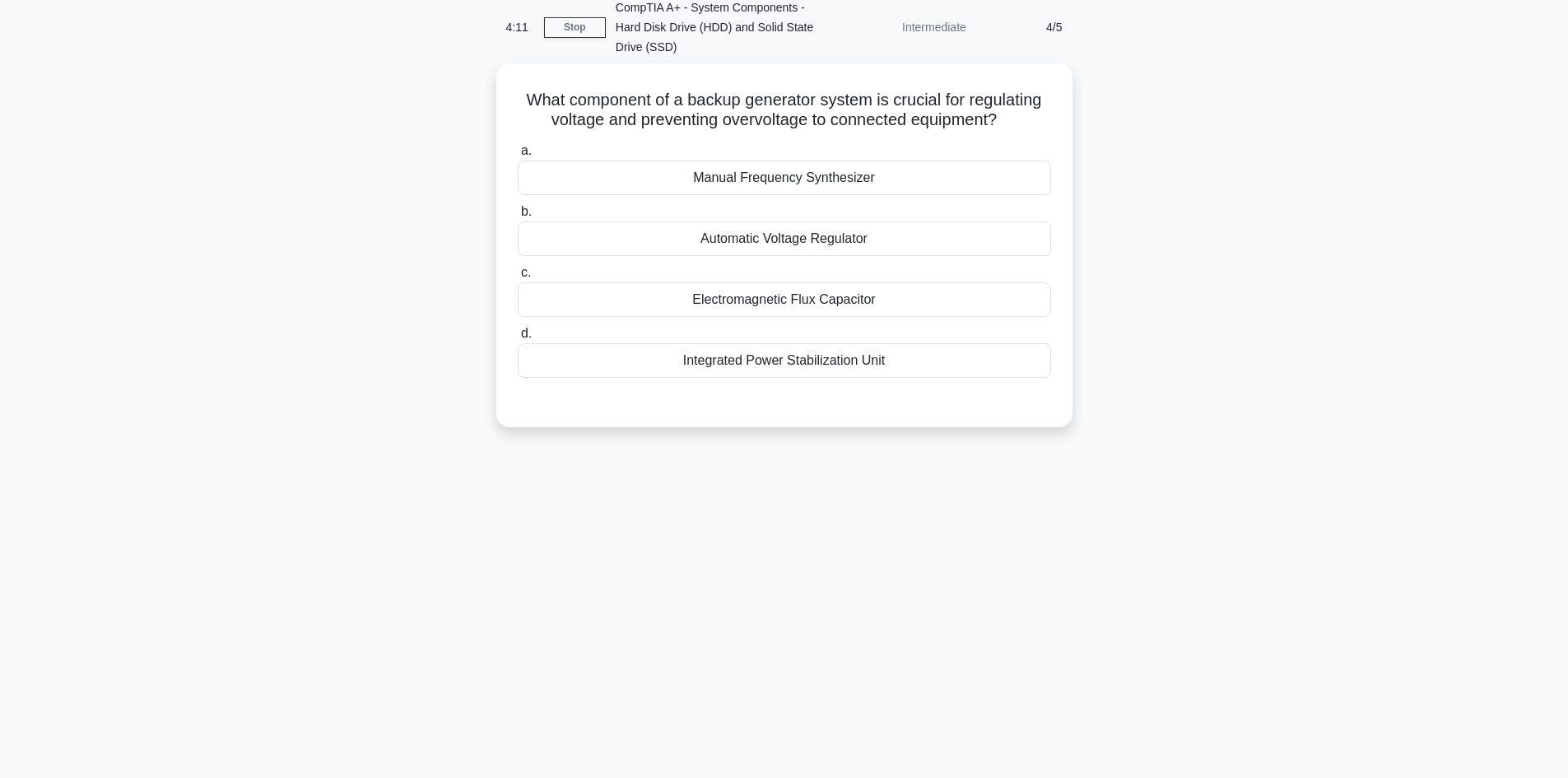 scroll, scrollTop: 0, scrollLeft: 0, axis: both 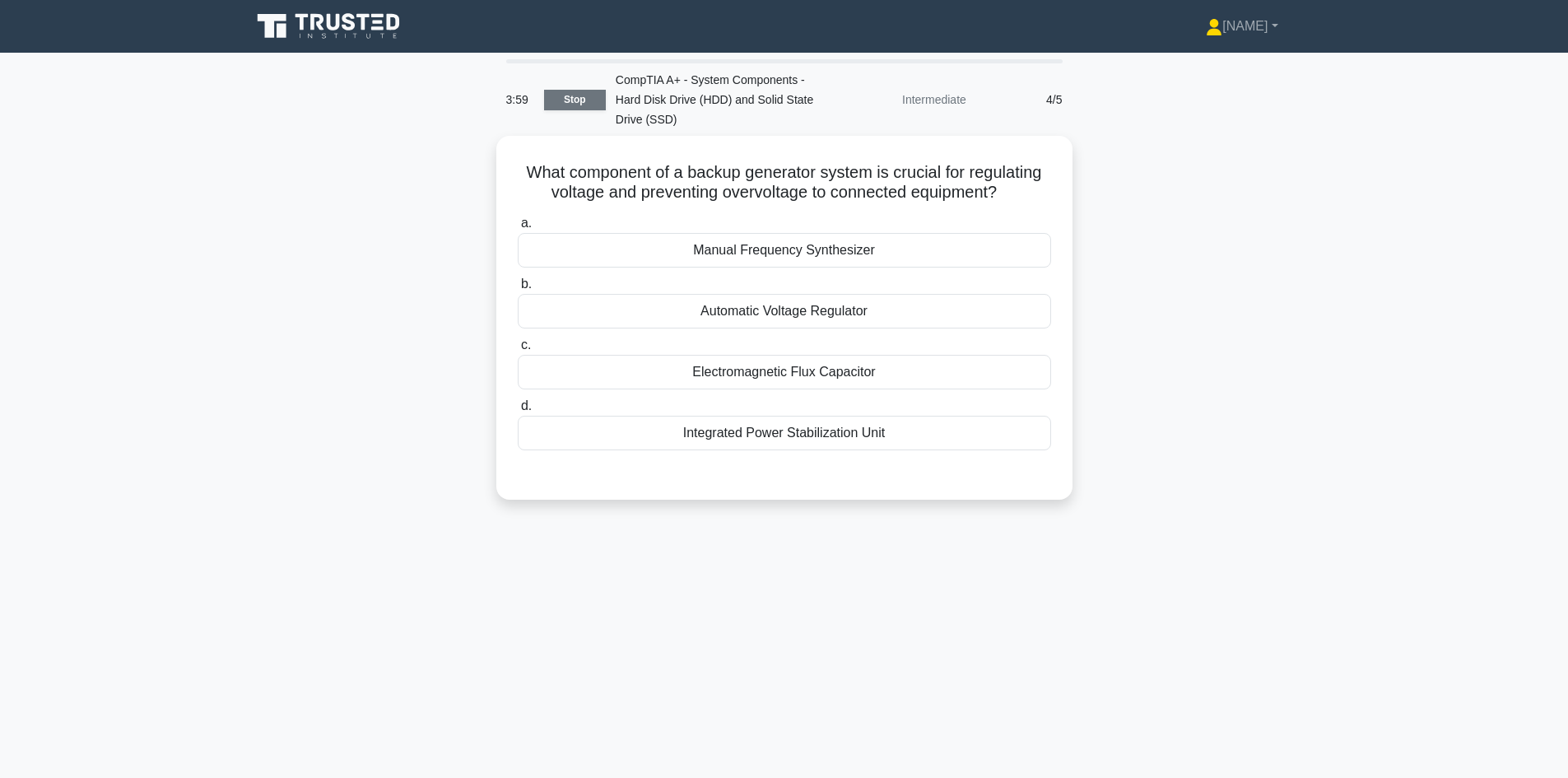 click on "Stop" at bounding box center (575, 100) 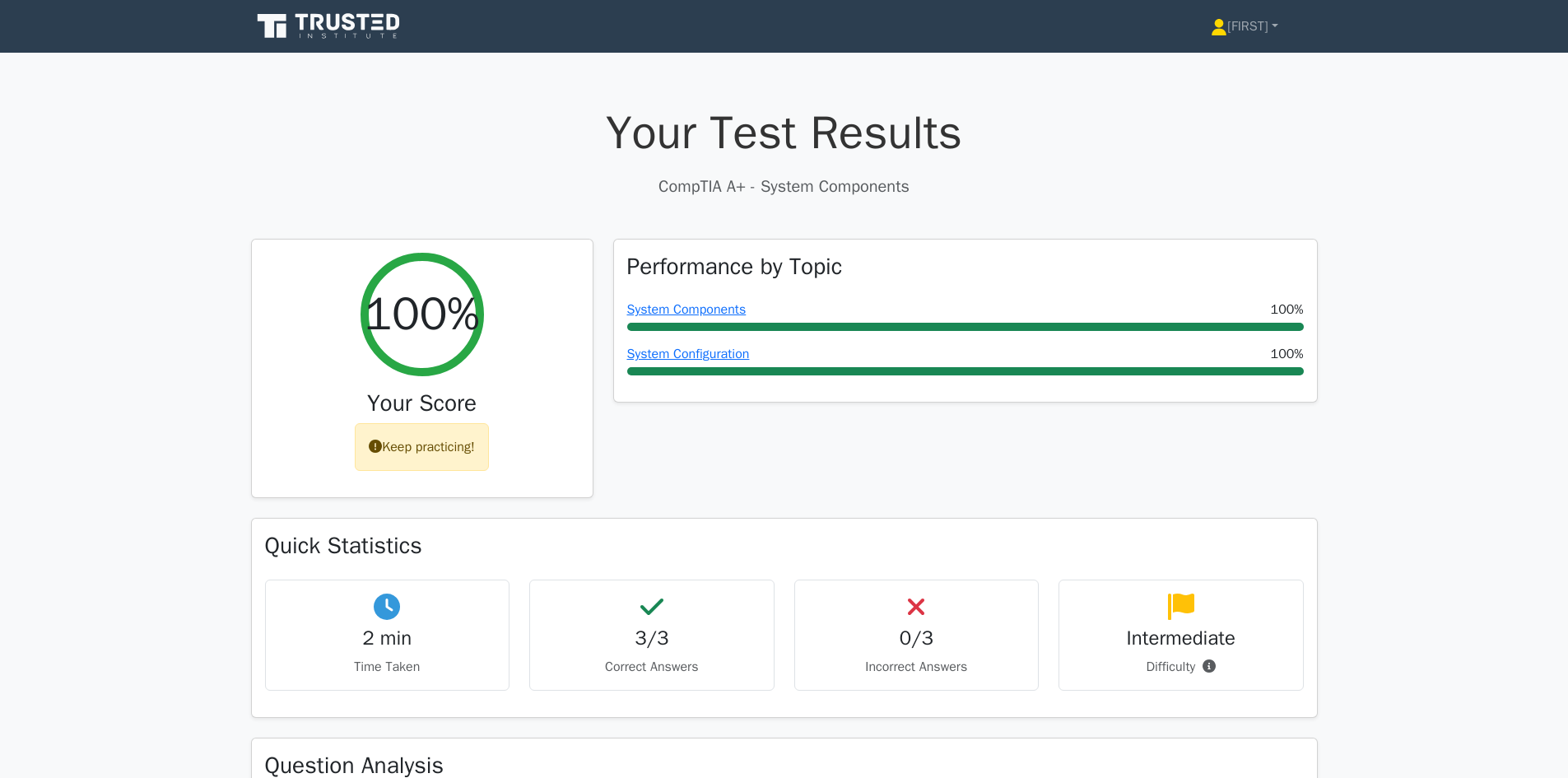 scroll, scrollTop: 0, scrollLeft: 0, axis: both 